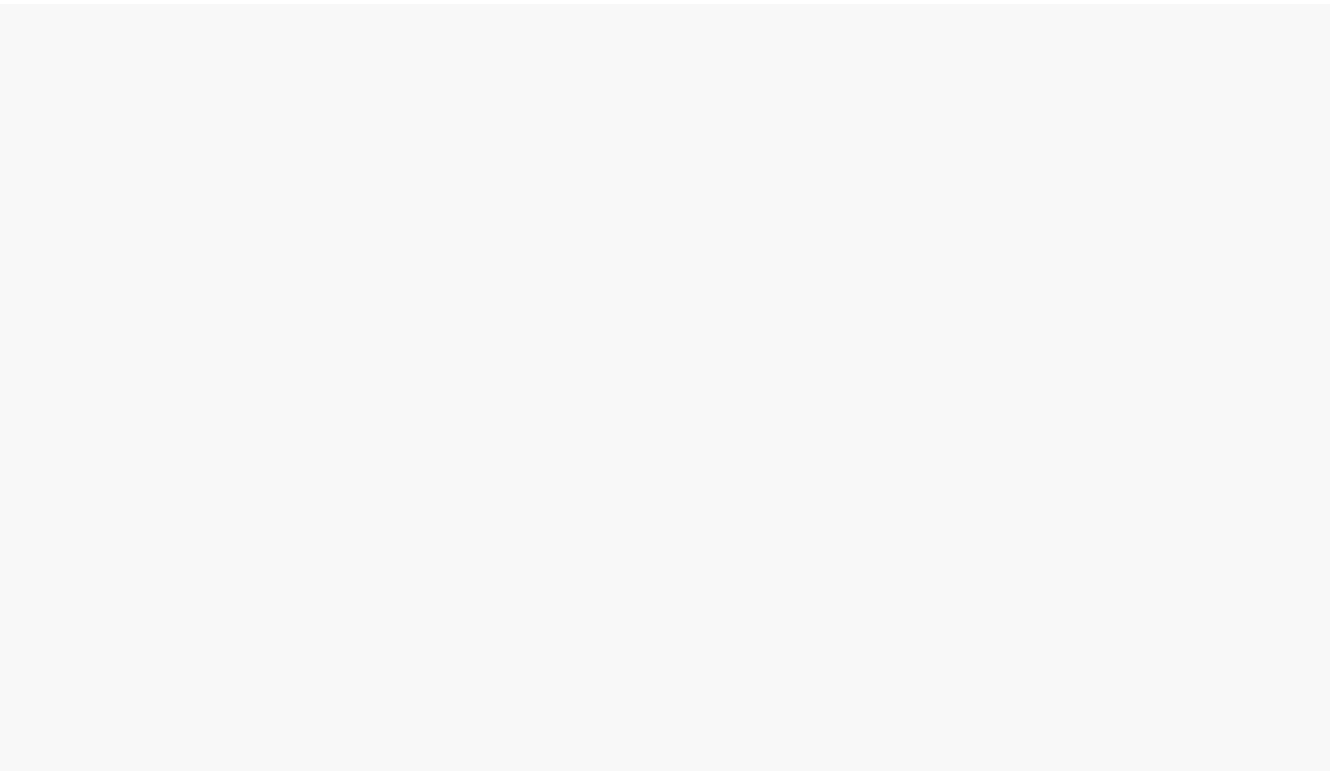 scroll, scrollTop: 0, scrollLeft: 0, axis: both 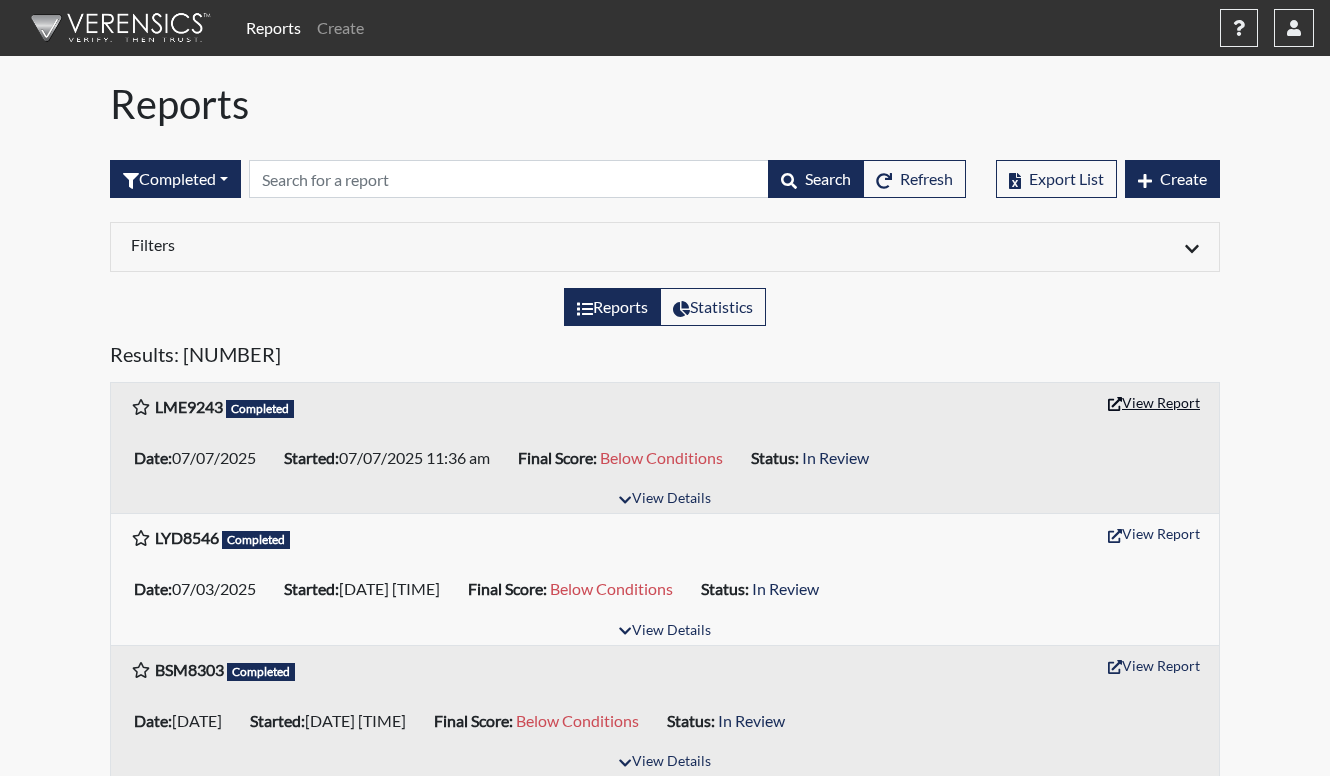 click on "View Report" at bounding box center (1154, 402) 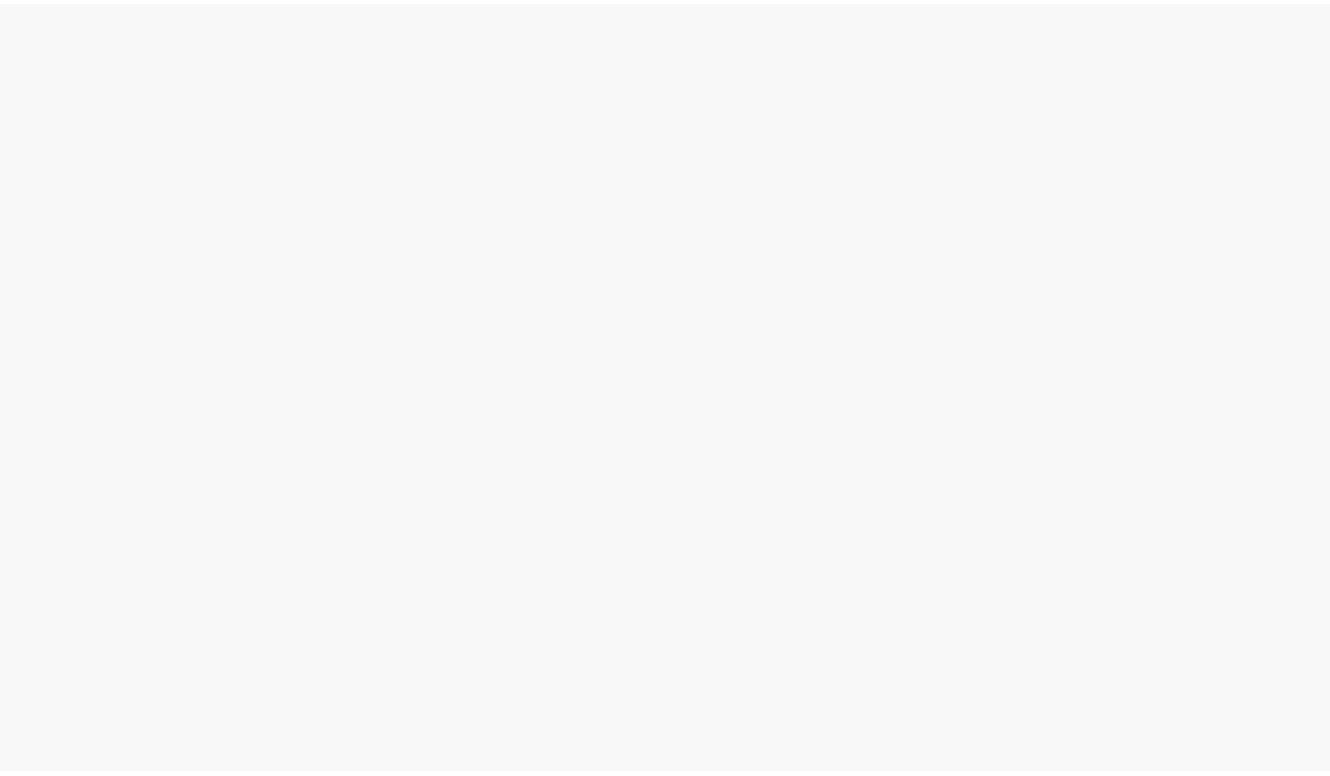scroll, scrollTop: 0, scrollLeft: 0, axis: both 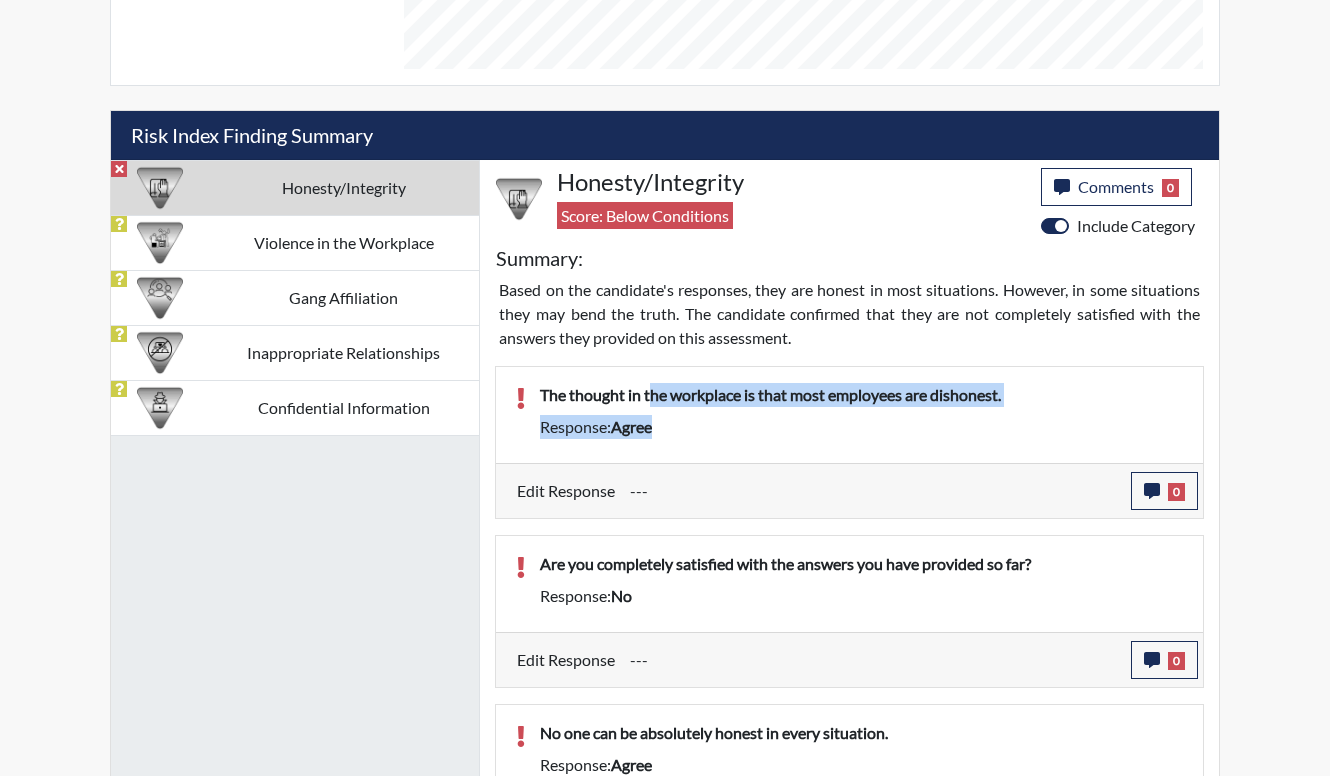 drag, startPoint x: 648, startPoint y: 394, endPoint x: 763, endPoint y: 423, distance: 118.60017 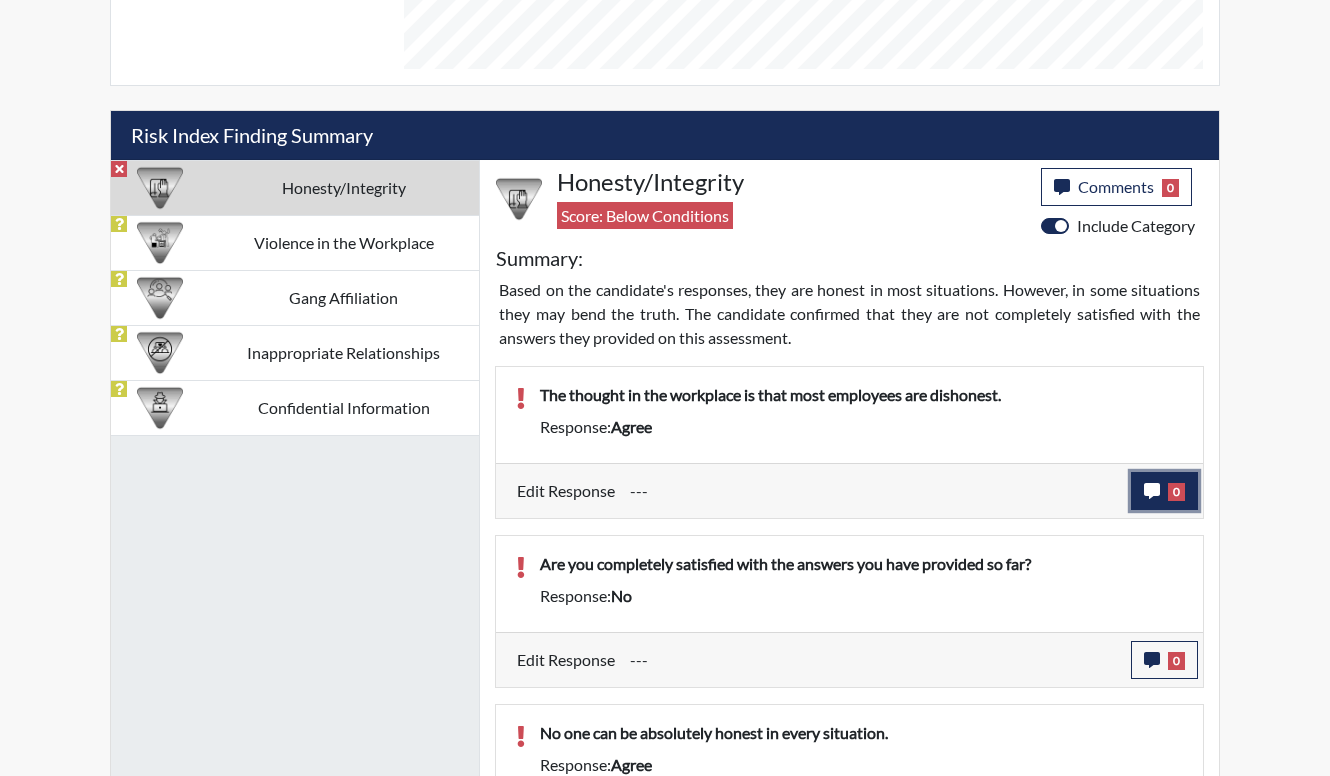 click on "0" at bounding box center [1164, 491] 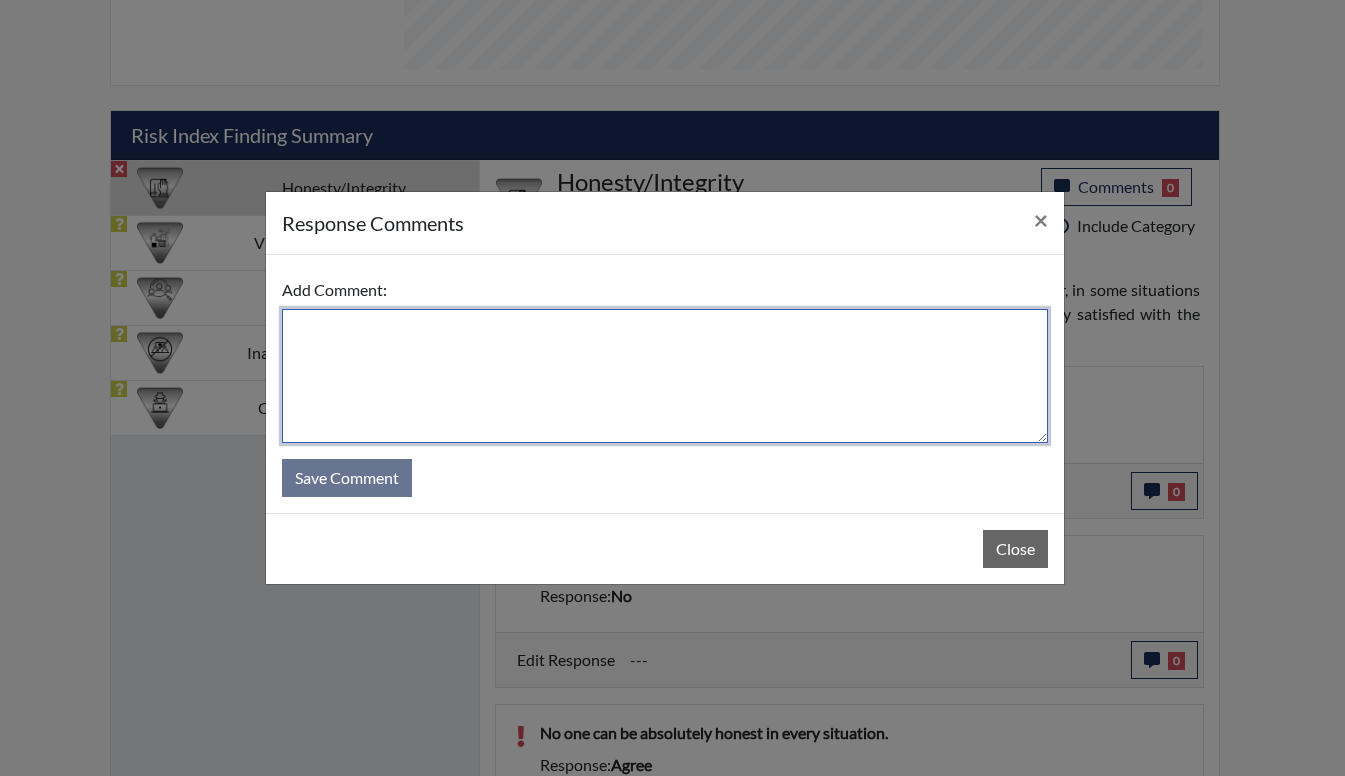 click at bounding box center (665, 376) 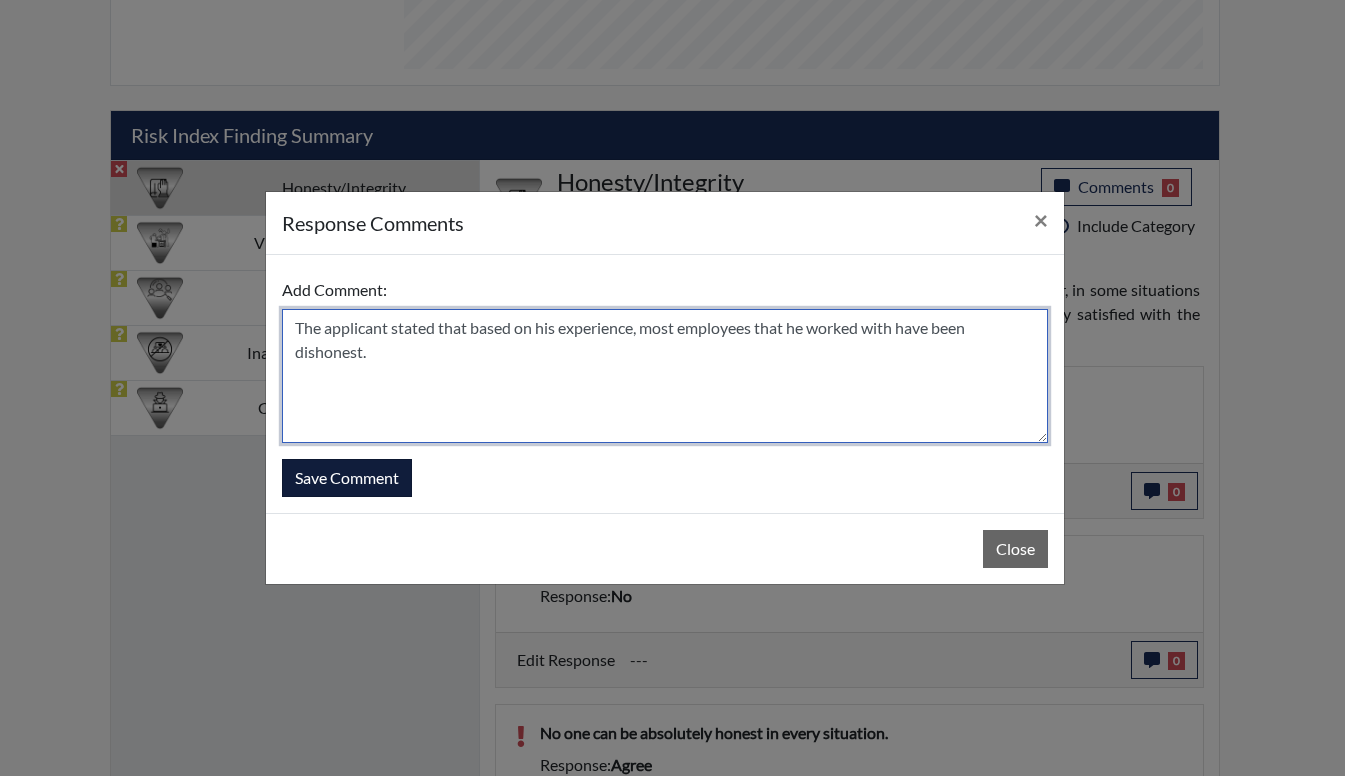 type on "The applicant stated that based on his experience, most employees that he worked with have been dishonest." 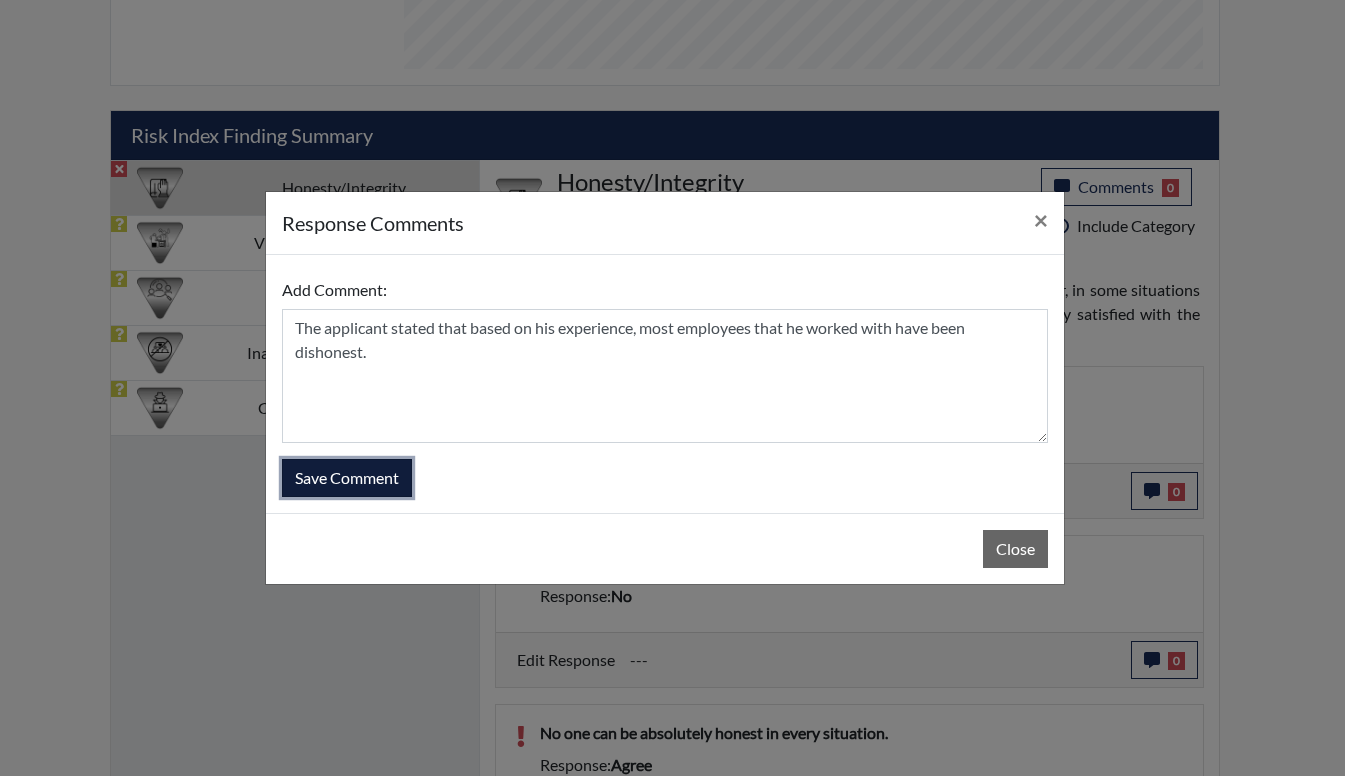 click on "Save Comment" at bounding box center [347, 478] 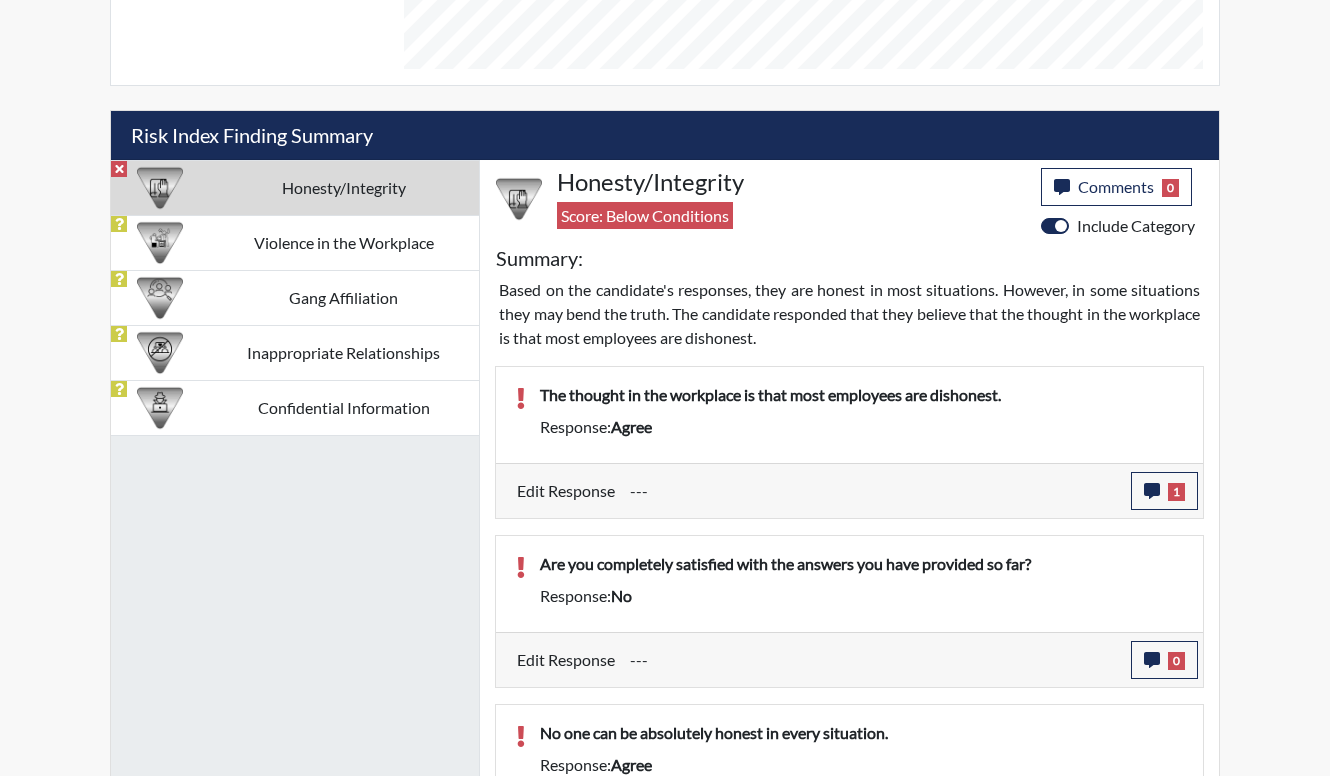 scroll, scrollTop: 999668, scrollLeft: 999169, axis: both 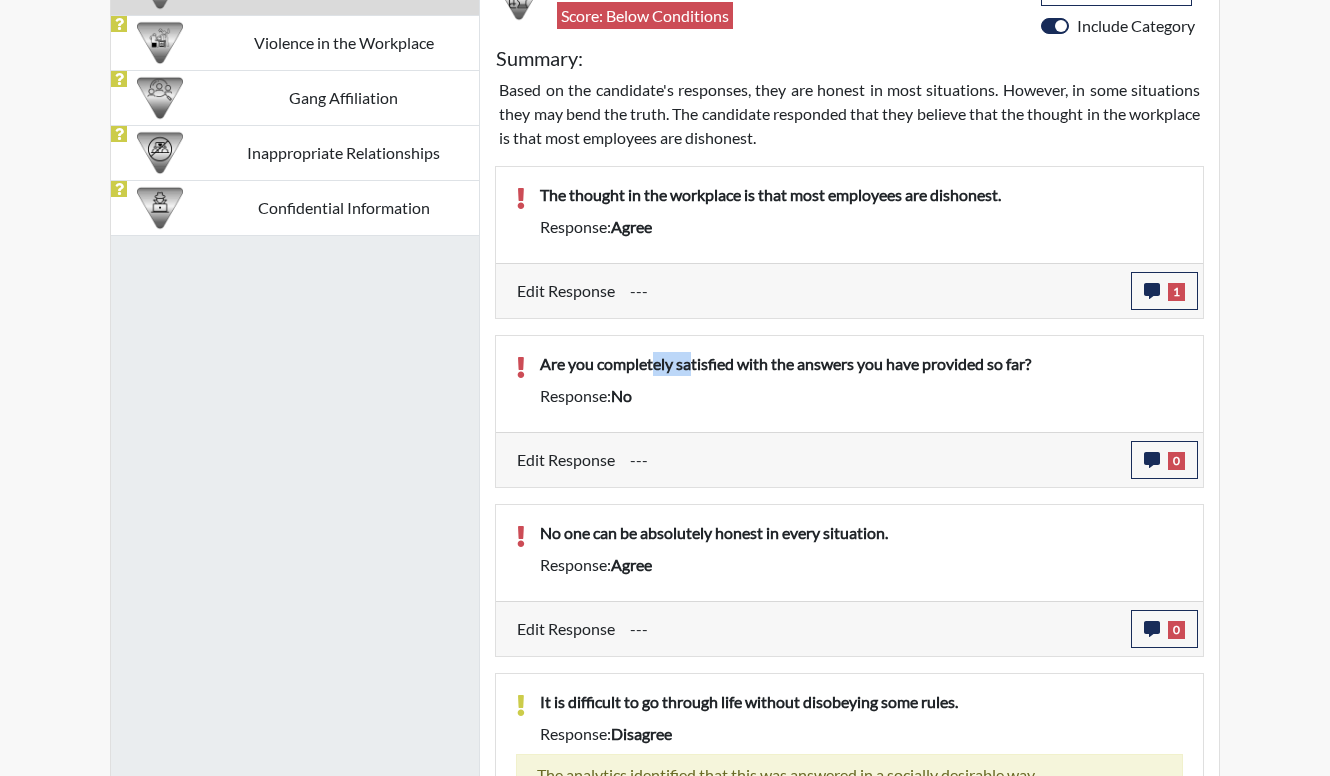 drag, startPoint x: 656, startPoint y: 368, endPoint x: 712, endPoint y: 394, distance: 61.741398 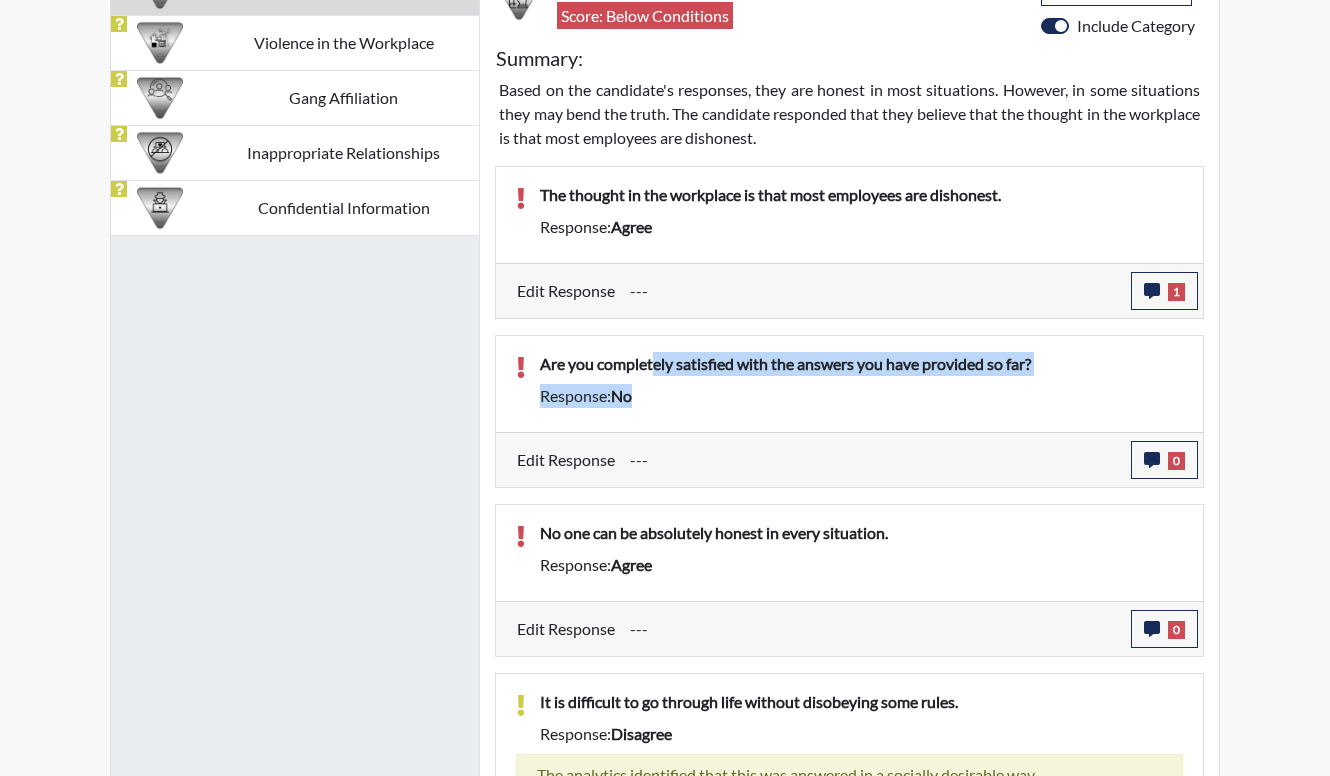 drag, startPoint x: 712, startPoint y: 394, endPoint x: 712, endPoint y: 420, distance: 26 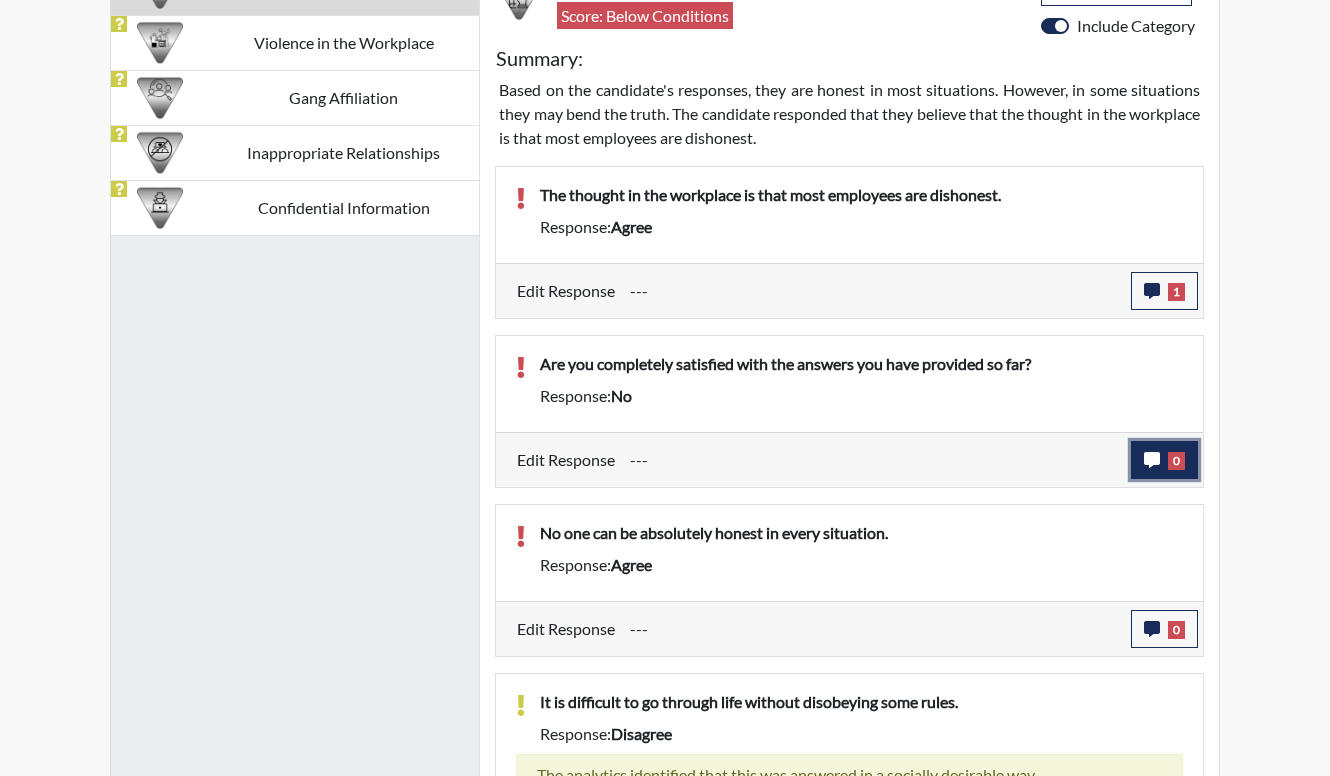 click on "0" at bounding box center [1164, 291] 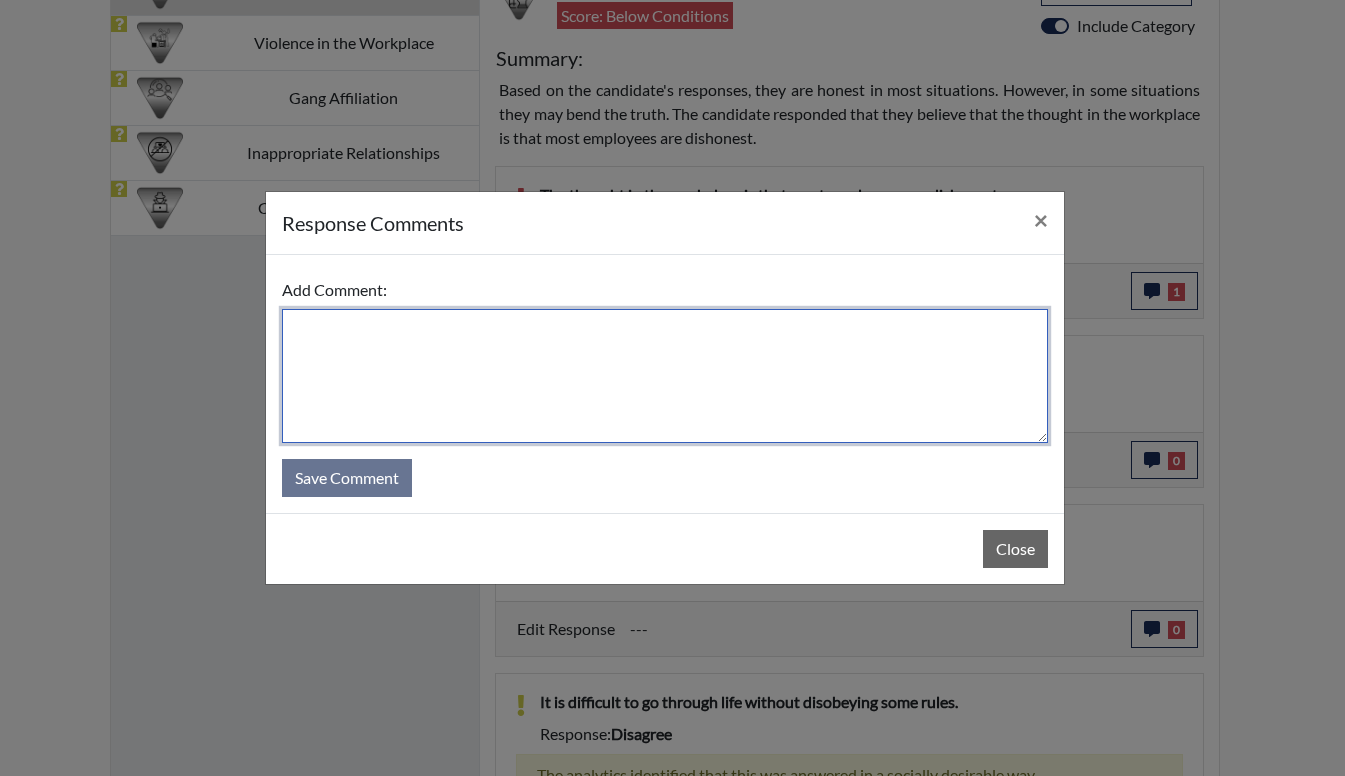 click at bounding box center (665, 376) 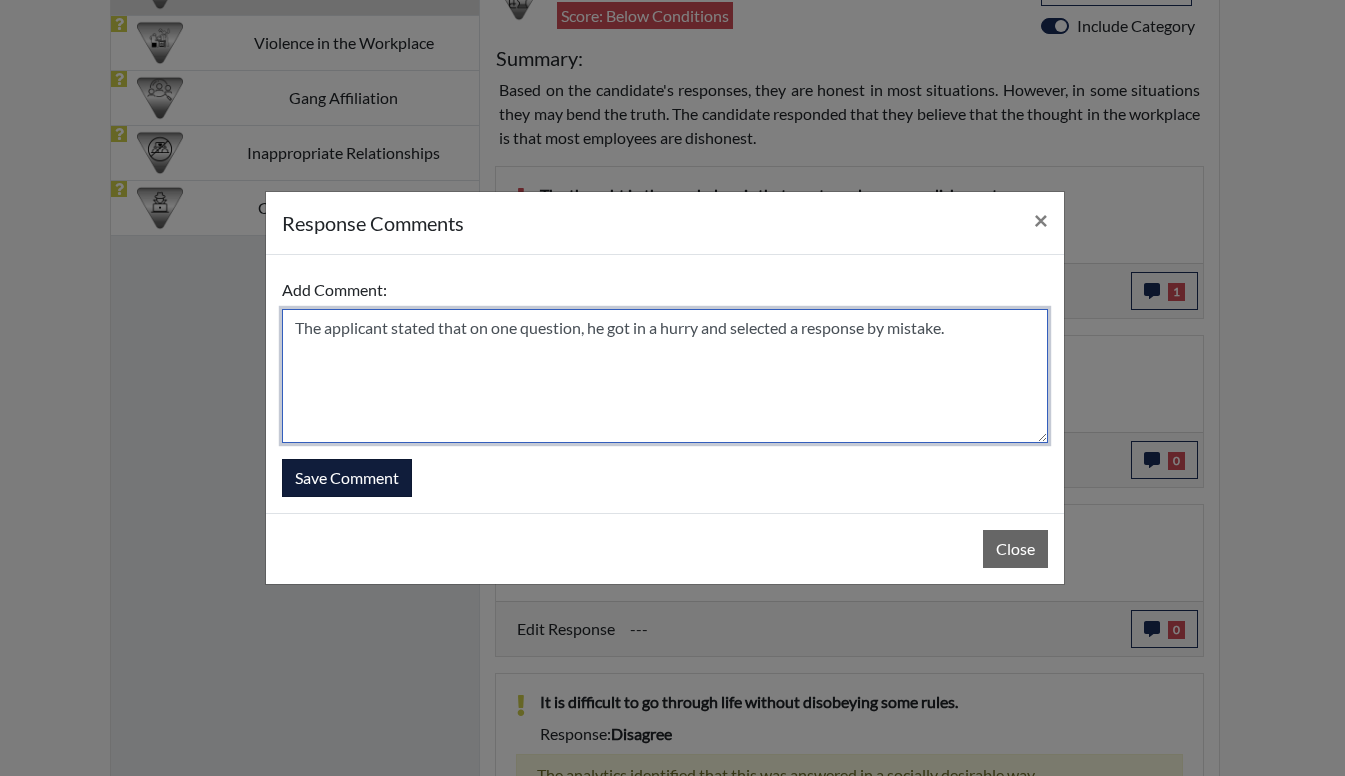 type on "The applicant stated that on one question, he got in a hurry and selected a response by mistake." 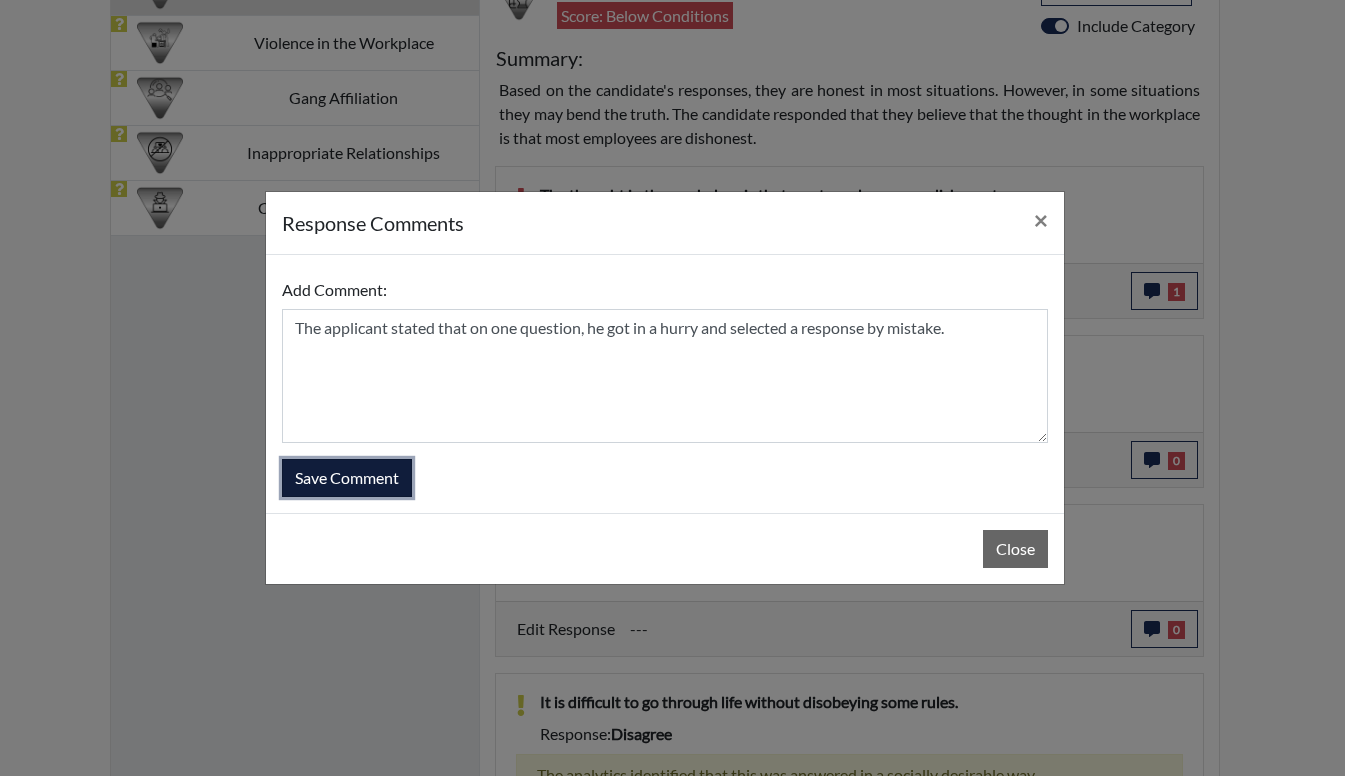 click on "Save Comment" at bounding box center [347, 478] 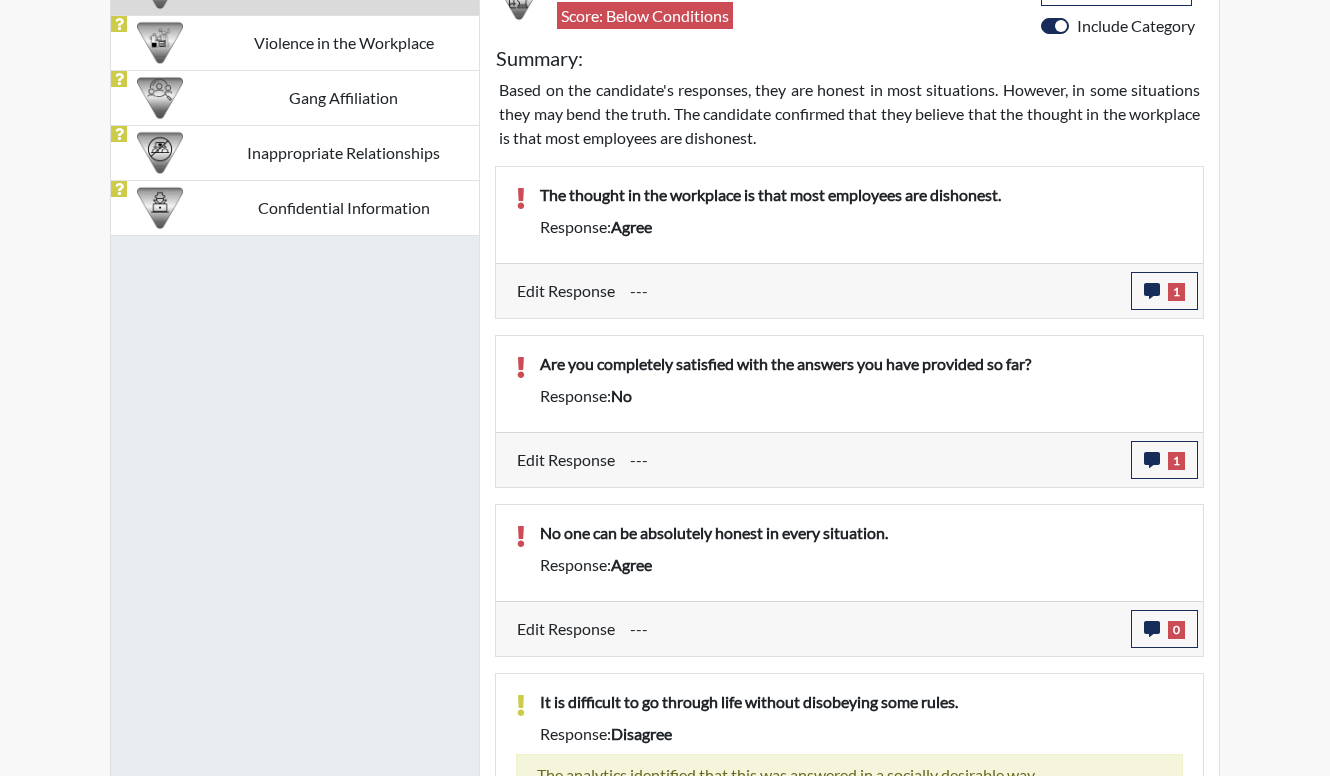 scroll, scrollTop: 999668, scrollLeft: 999169, axis: both 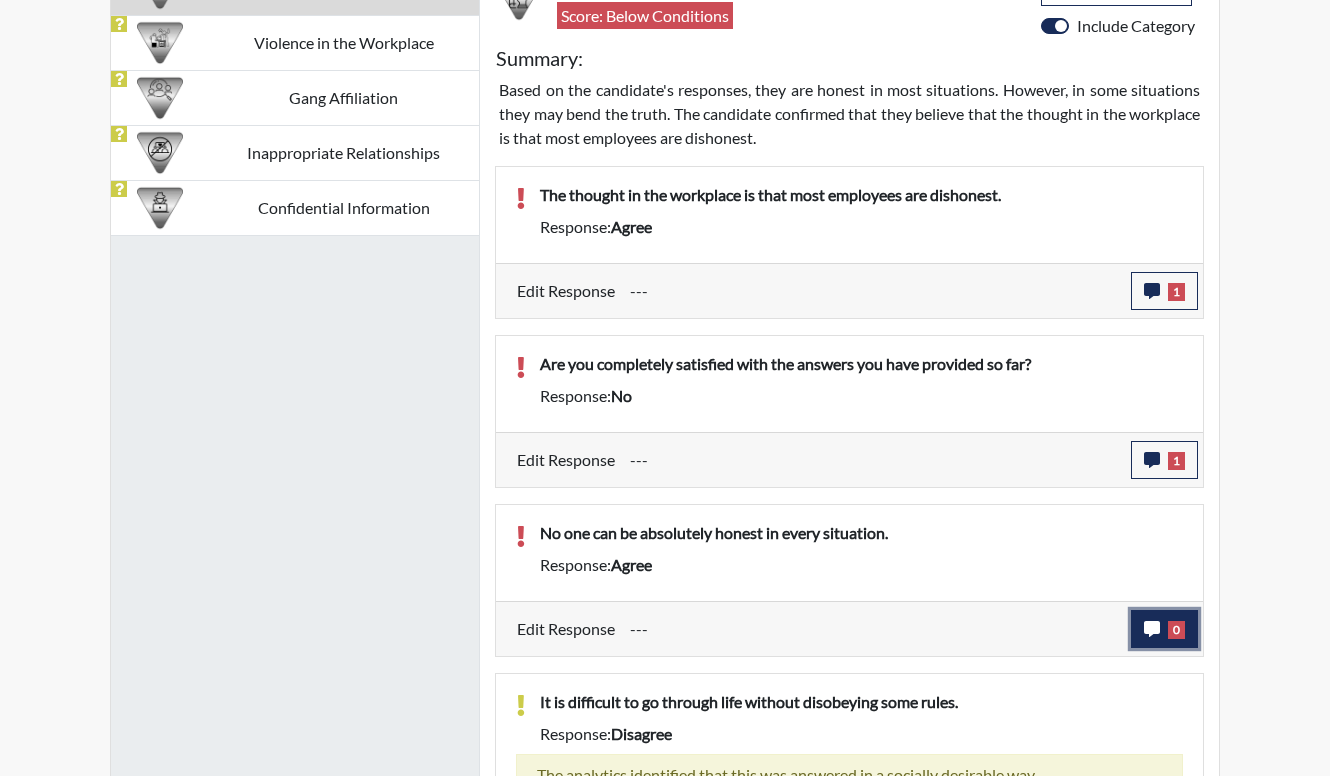 click on "0" at bounding box center (1176, 292) 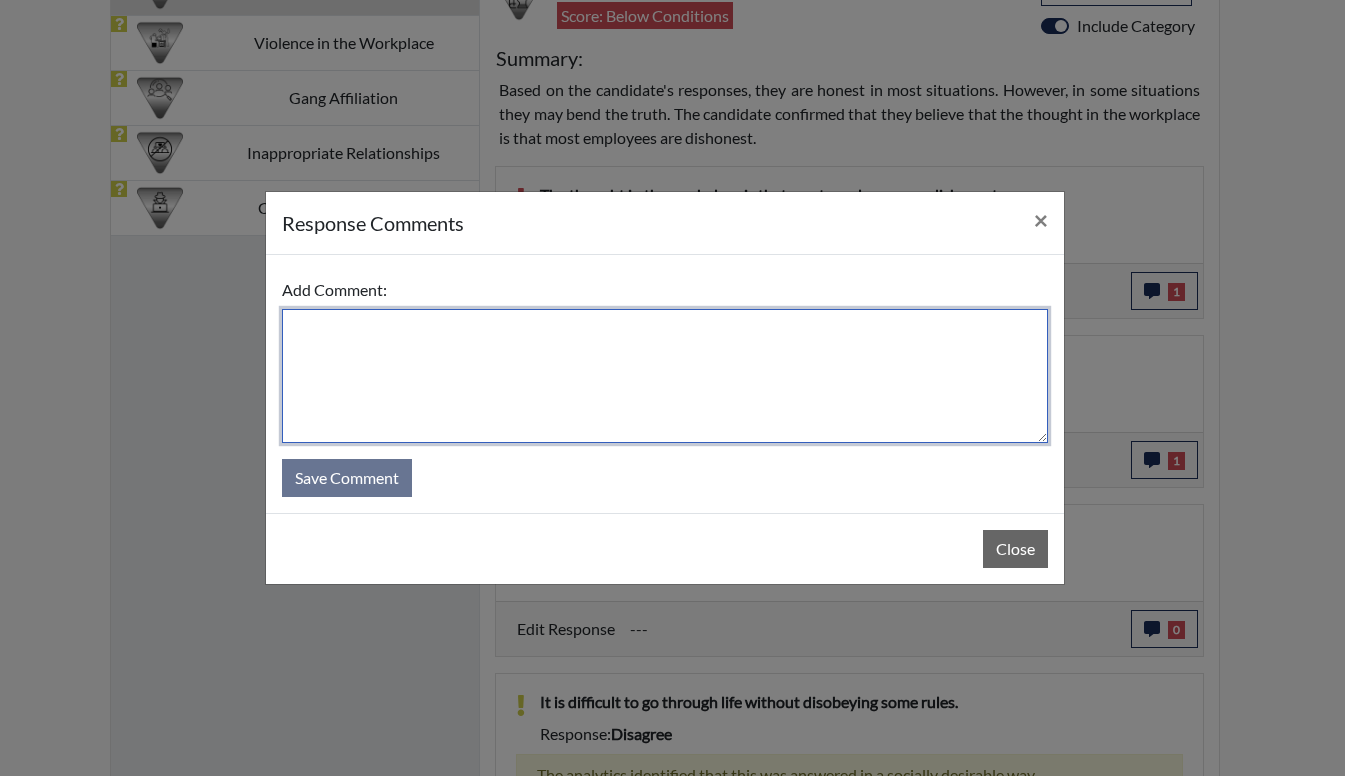 click at bounding box center (665, 376) 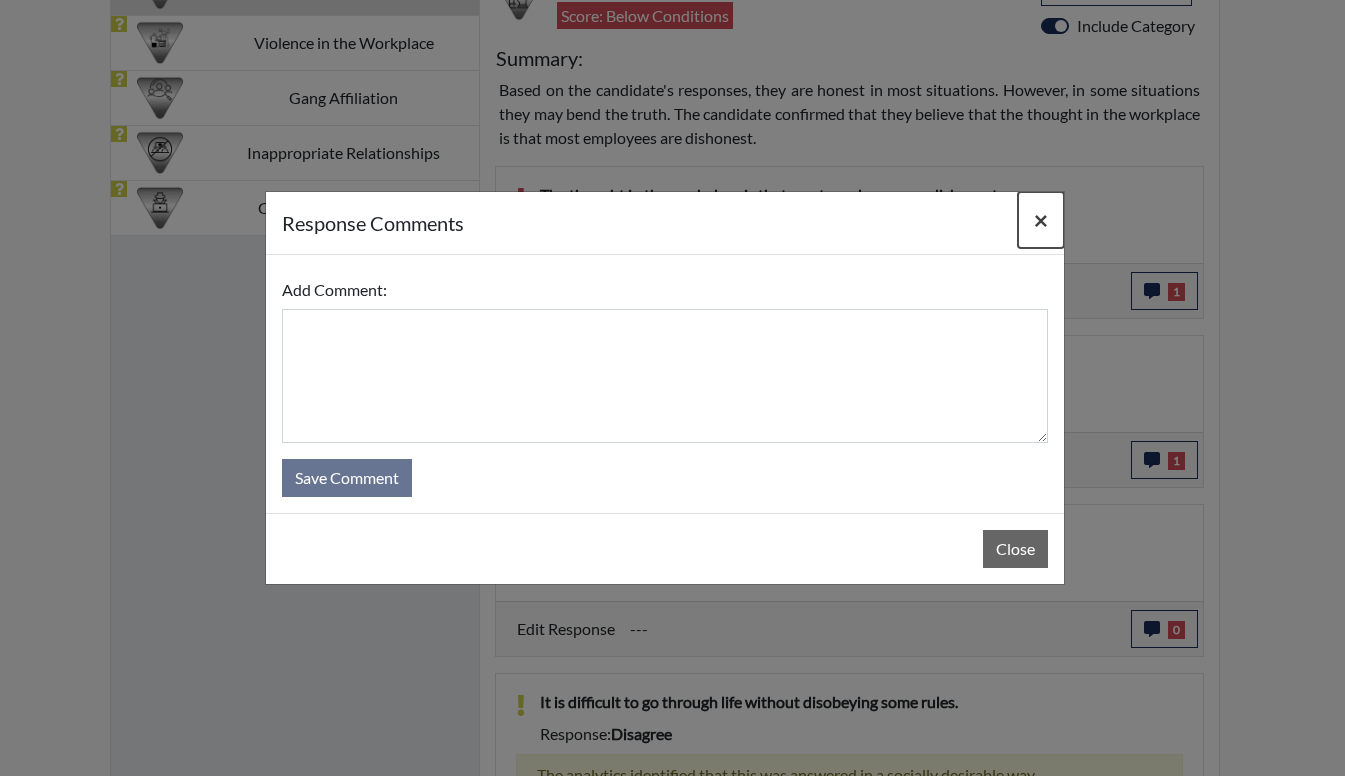click on "×" at bounding box center (1041, 219) 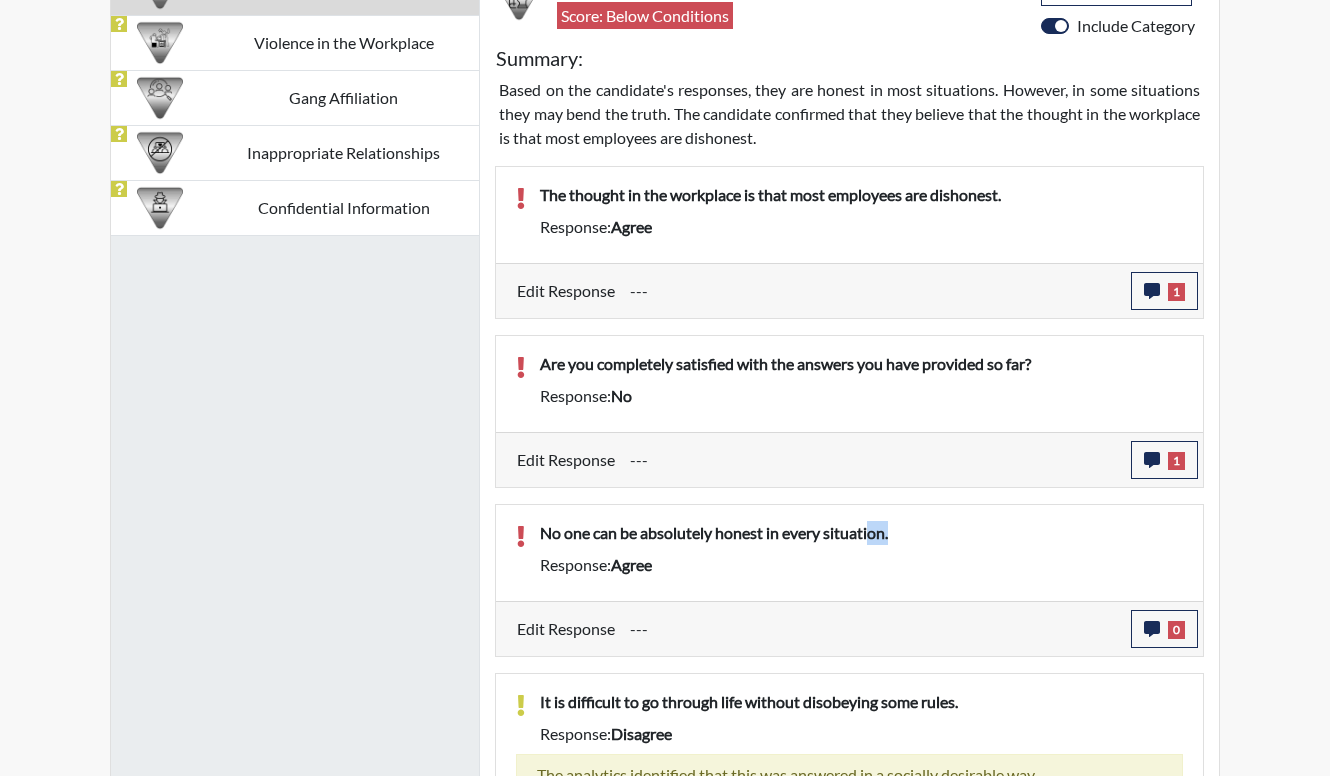 drag, startPoint x: 905, startPoint y: 539, endPoint x: 874, endPoint y: 530, distance: 32.280025 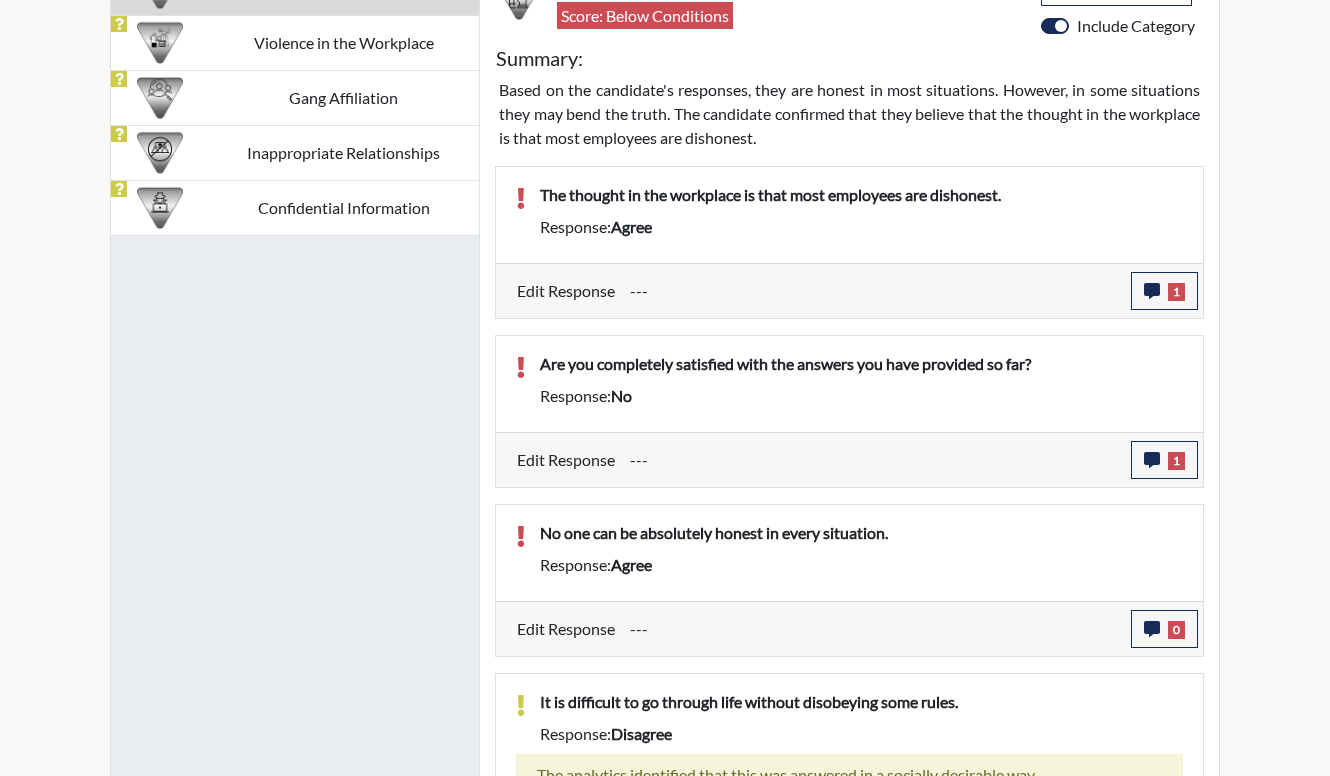 drag, startPoint x: 874, startPoint y: 530, endPoint x: 855, endPoint y: 563, distance: 38.078865 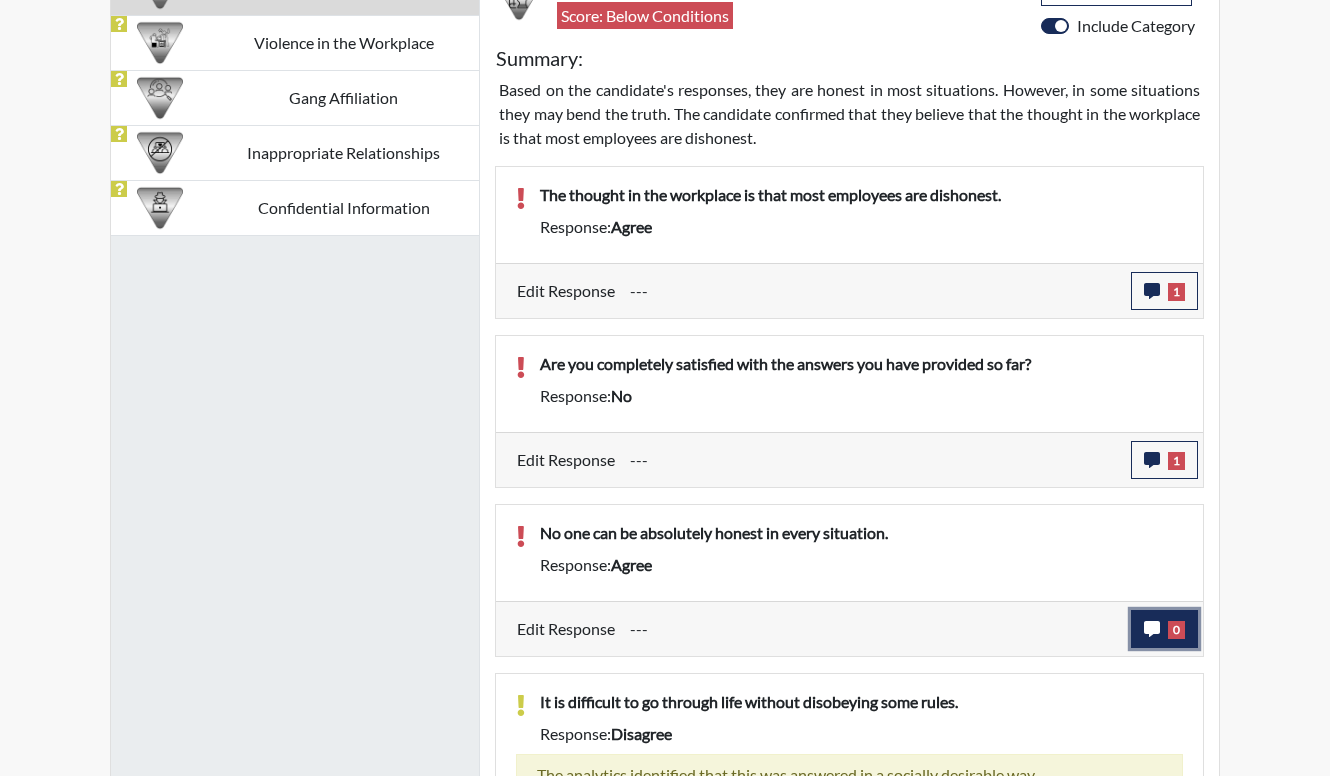 click on "0" at bounding box center [1164, 291] 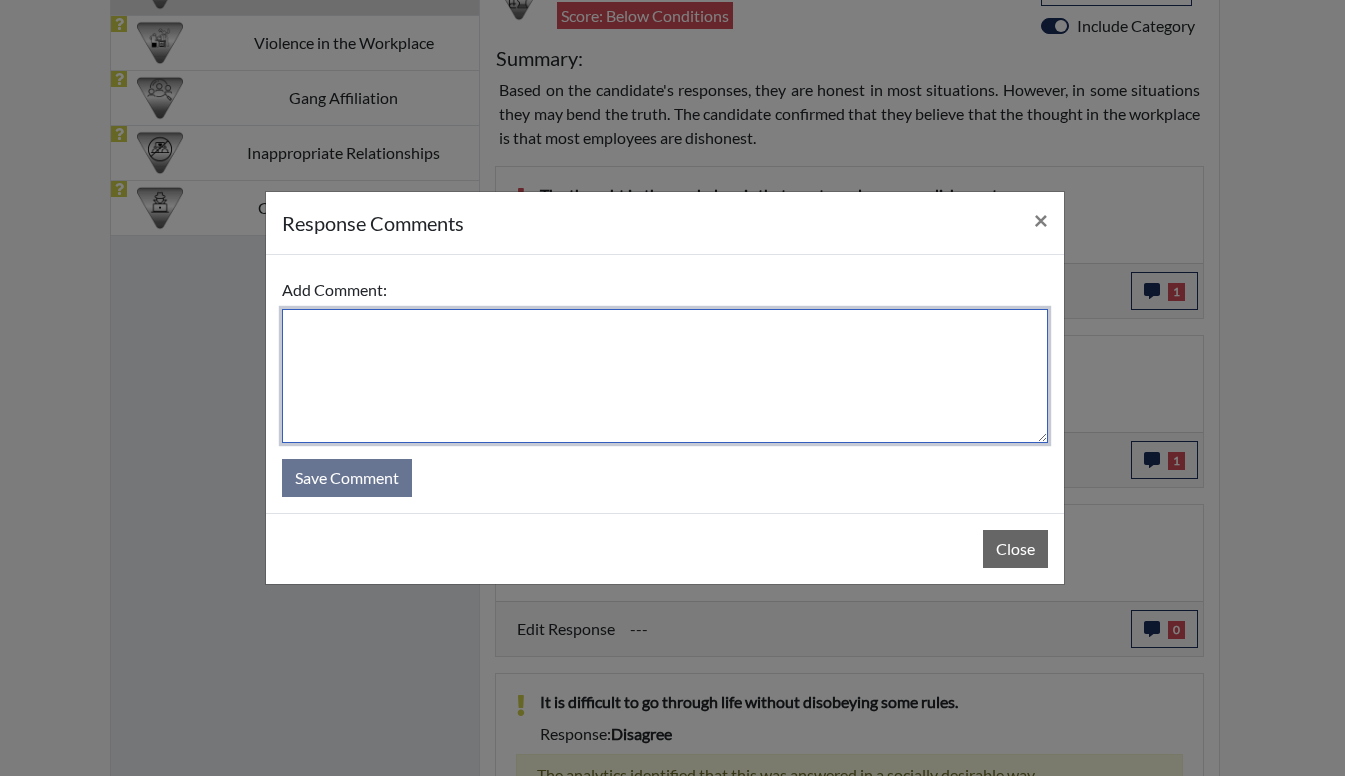 drag, startPoint x: 859, startPoint y: 381, endPoint x: 891, endPoint y: 394, distance: 34.539833 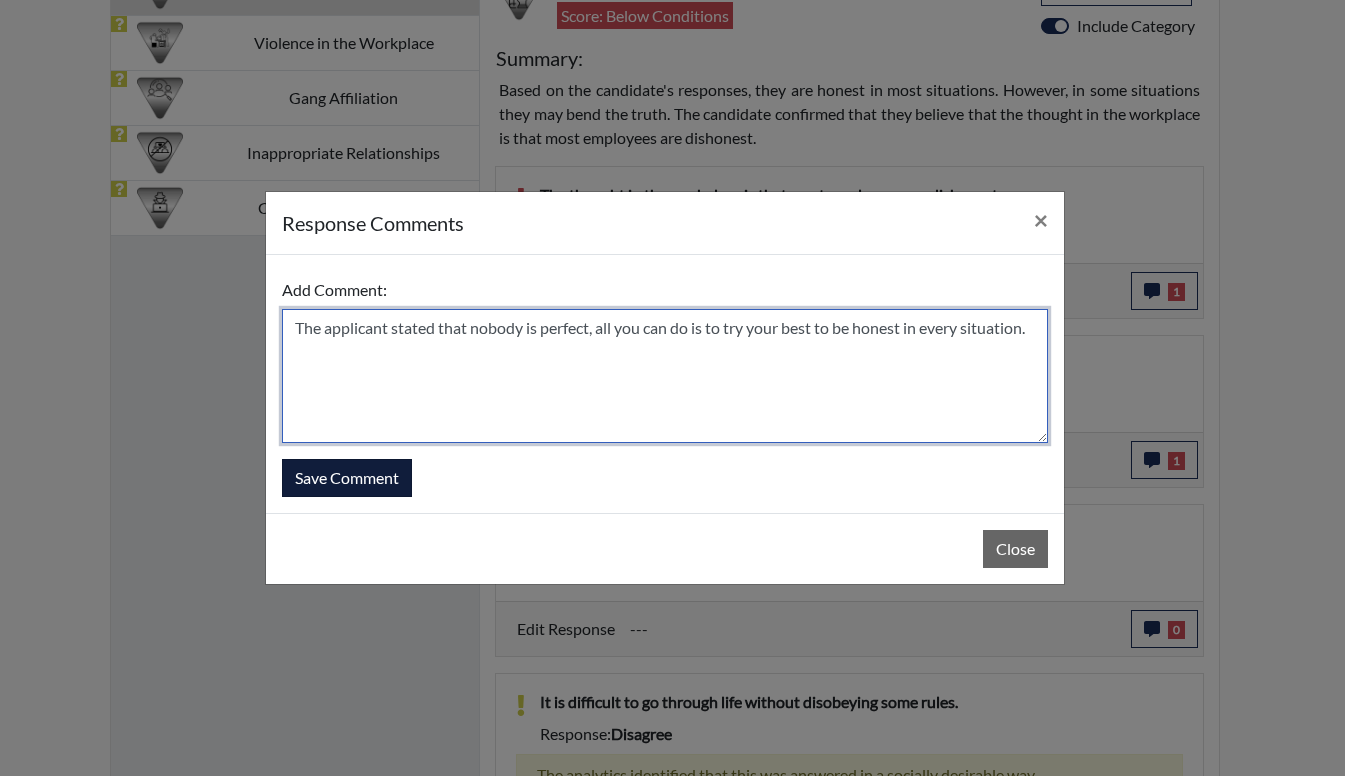type on "The applicant stated that nobody is perfect, all you can do is to try your best to be honest in every situation." 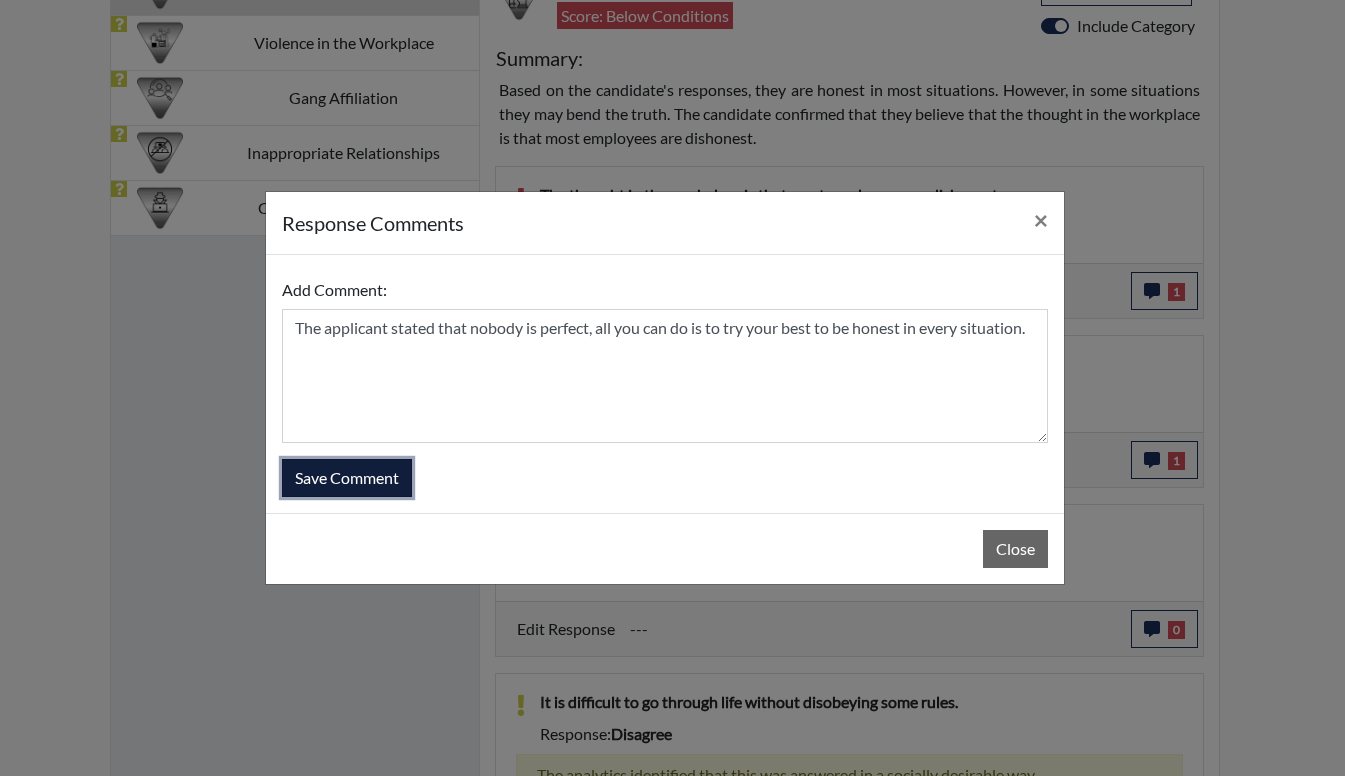 click on "Save Comment" at bounding box center (347, 478) 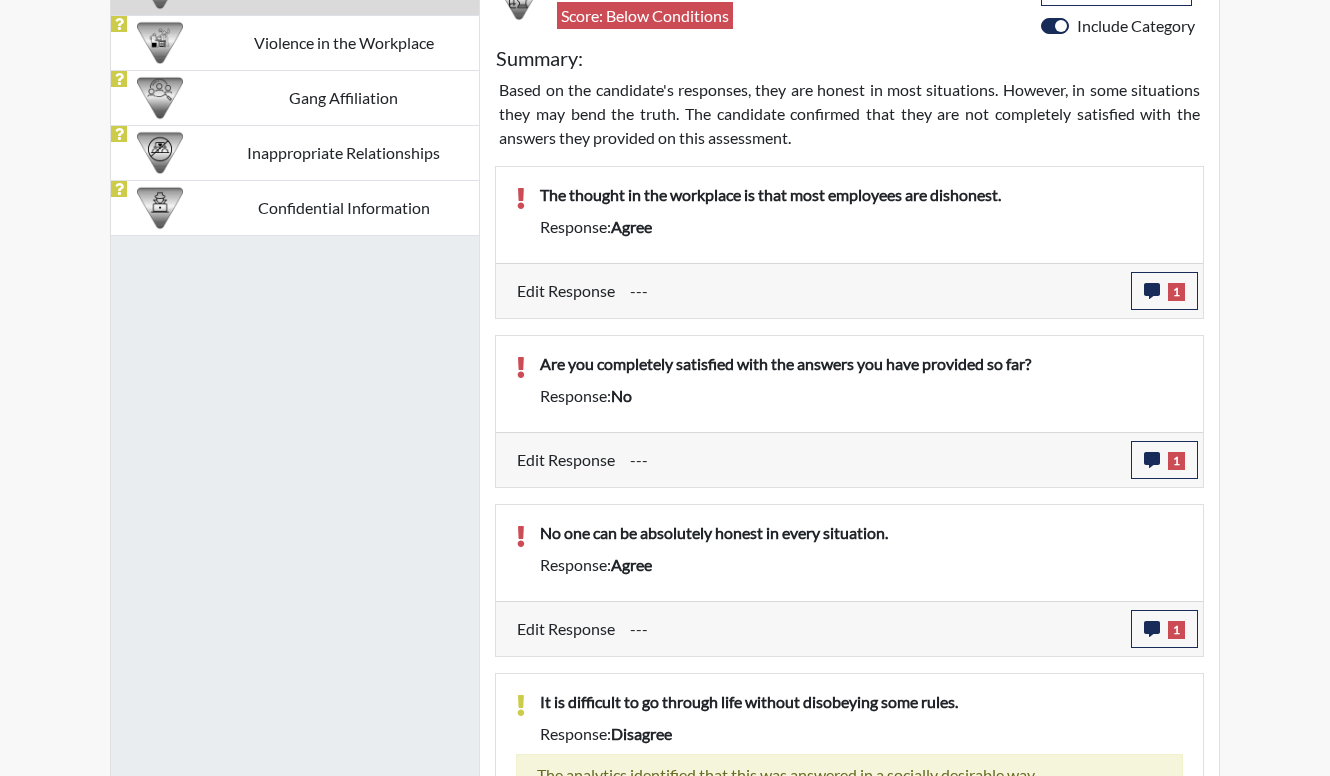 click on "Response: agree" at bounding box center [861, 227] 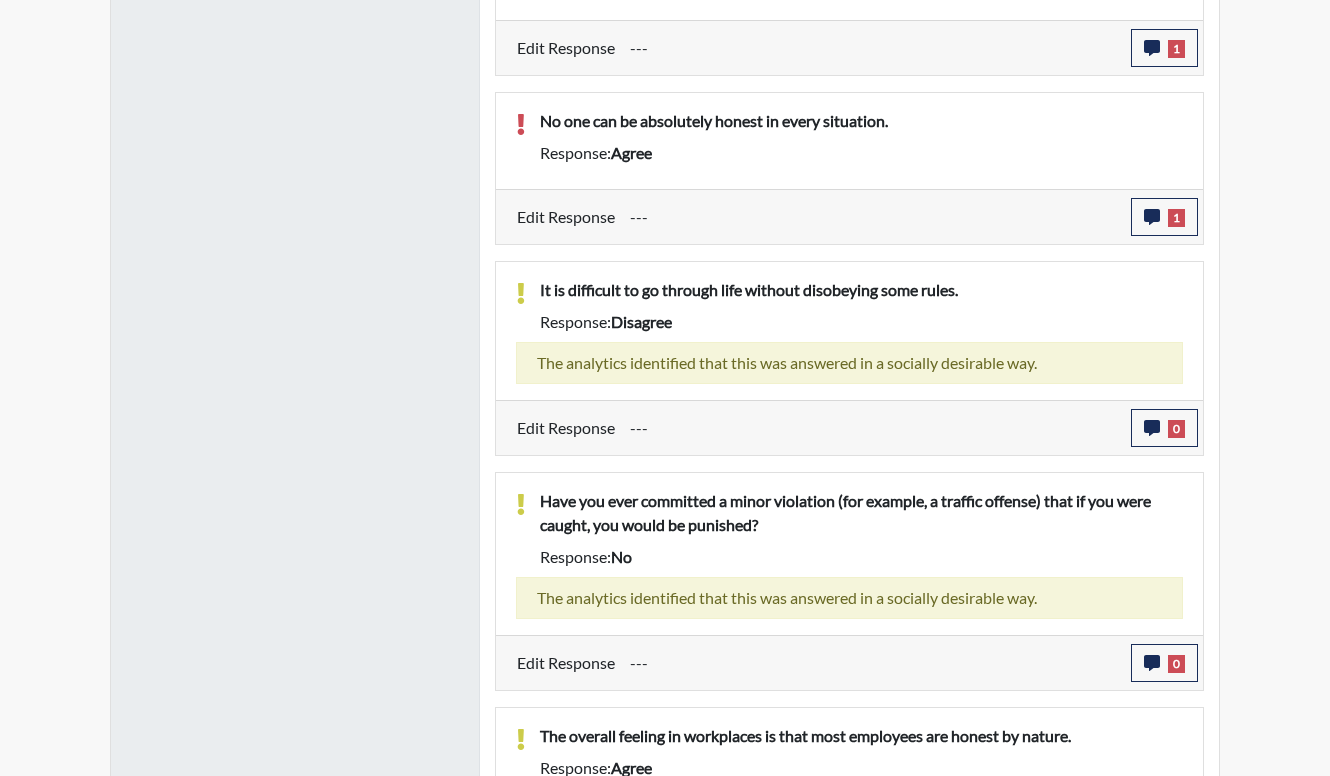 scroll, scrollTop: 1600, scrollLeft: 0, axis: vertical 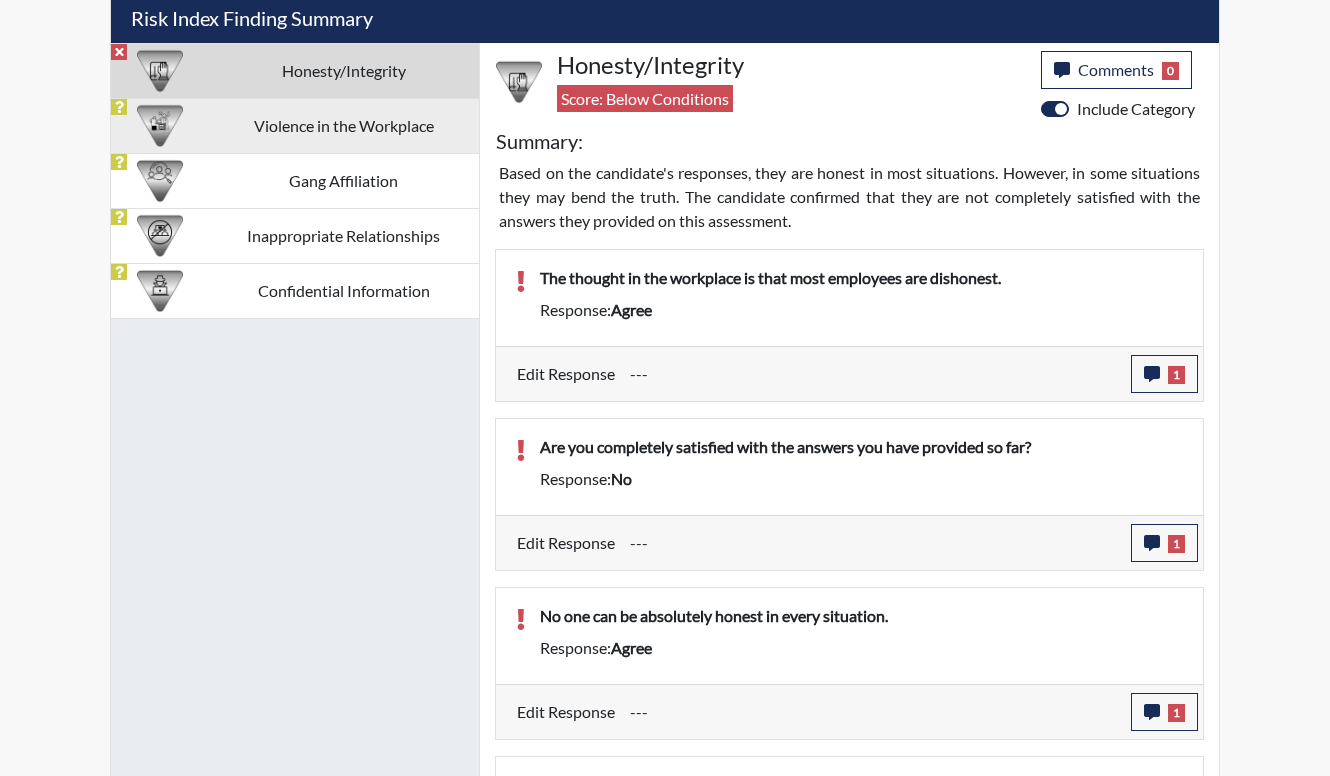 click on "Violence in the Workplace" at bounding box center [343, 70] 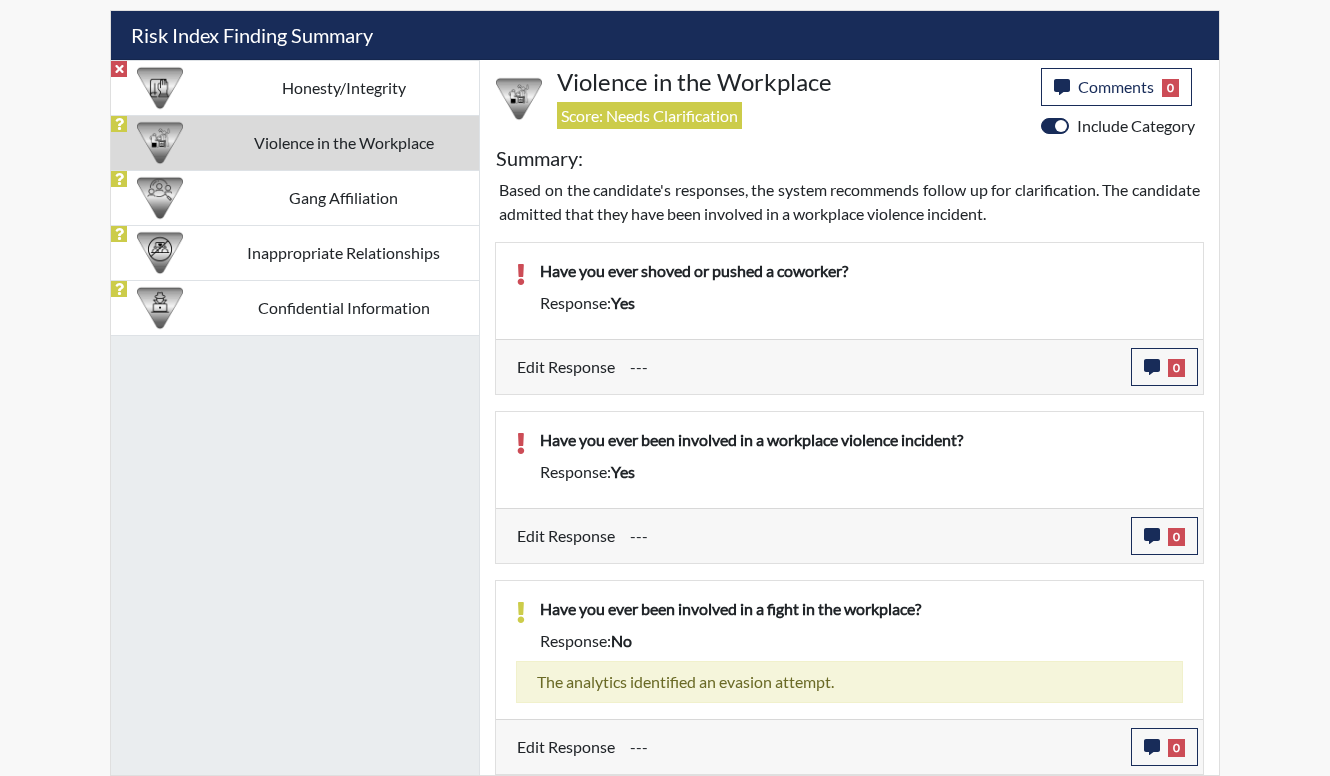 scroll, scrollTop: 1200, scrollLeft: 0, axis: vertical 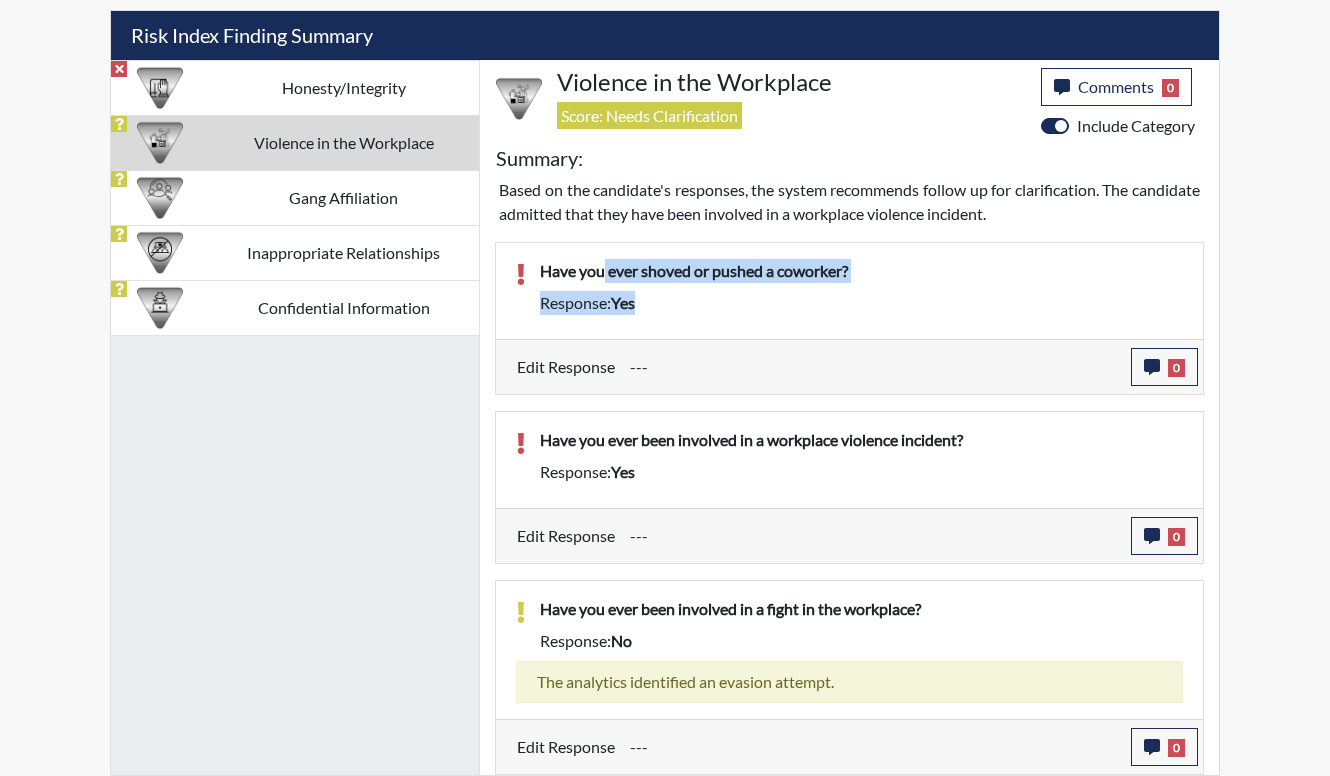 drag, startPoint x: 690, startPoint y: 314, endPoint x: 604, endPoint y: 276, distance: 94.02127 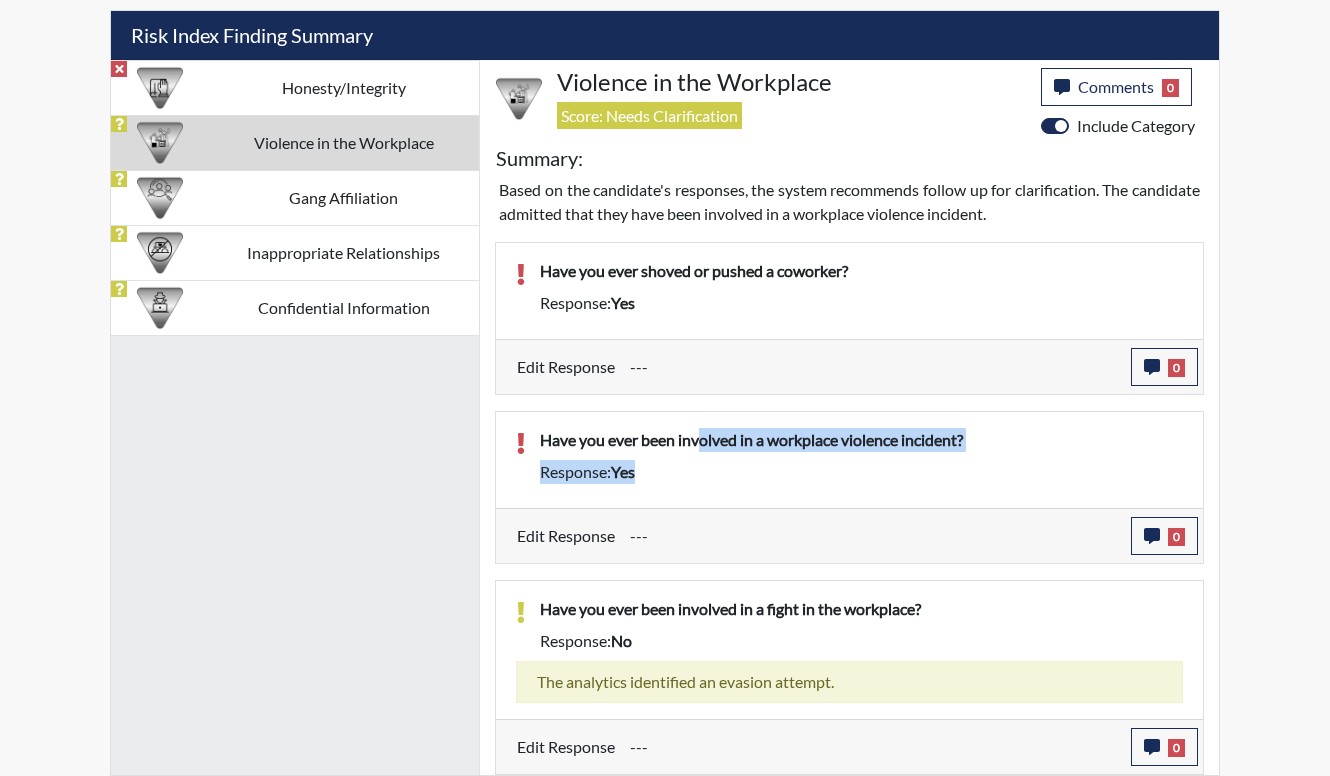 drag, startPoint x: 698, startPoint y: 441, endPoint x: 702, endPoint y: 473, distance: 32.24903 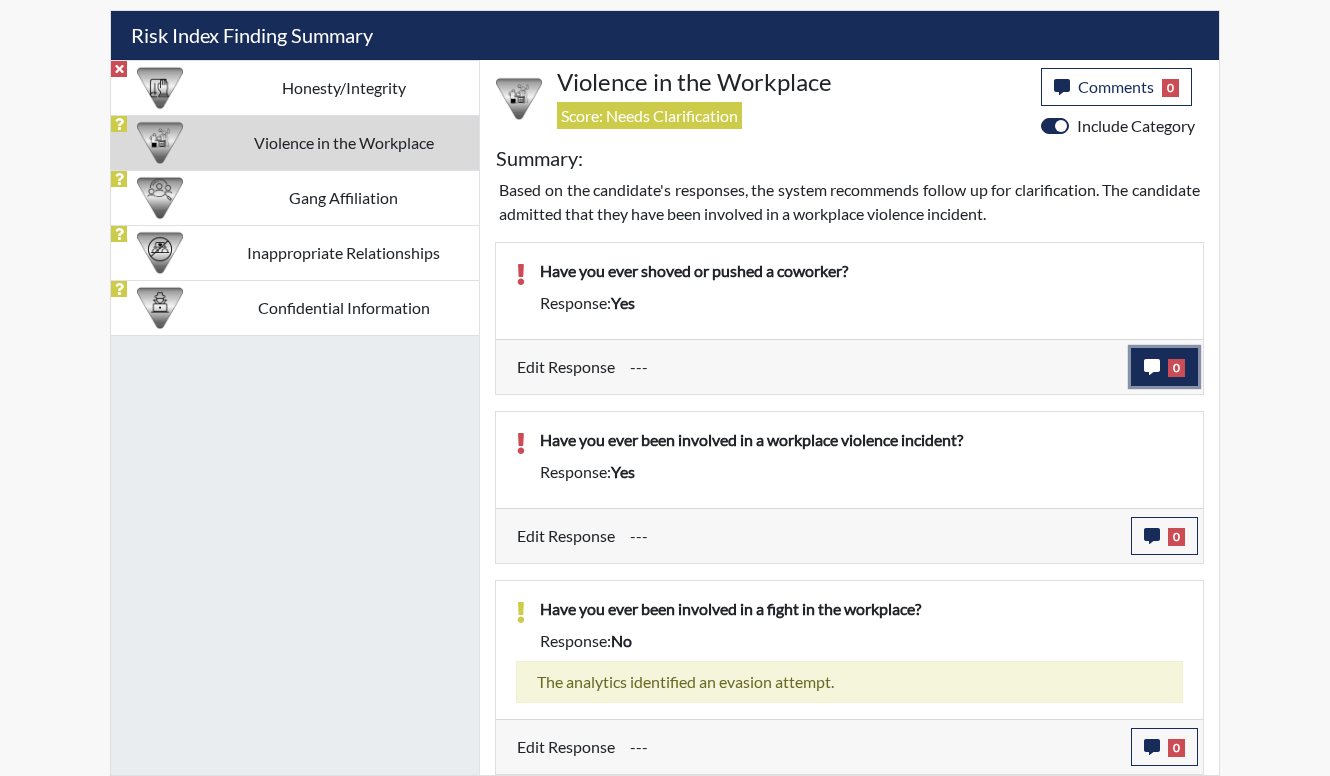 click on "0" at bounding box center (1164, 367) 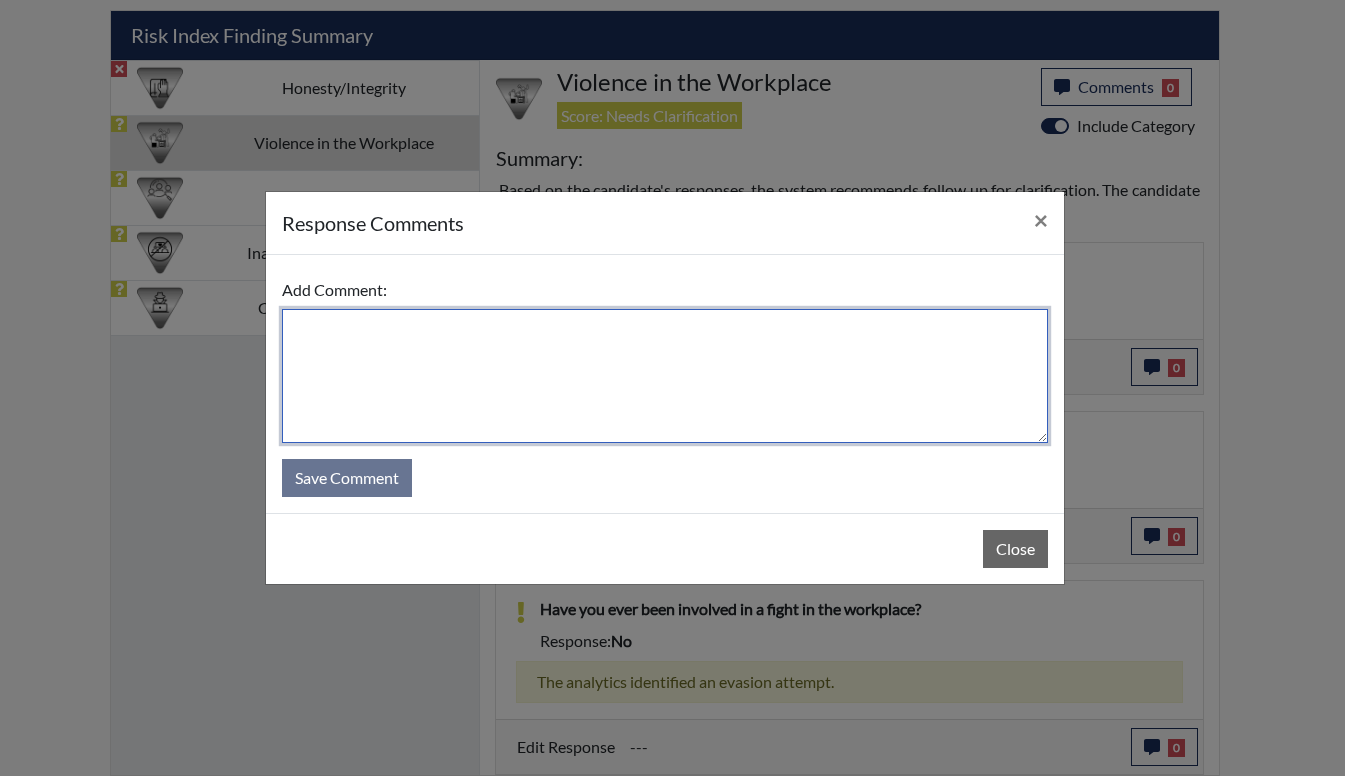 click at bounding box center (665, 376) 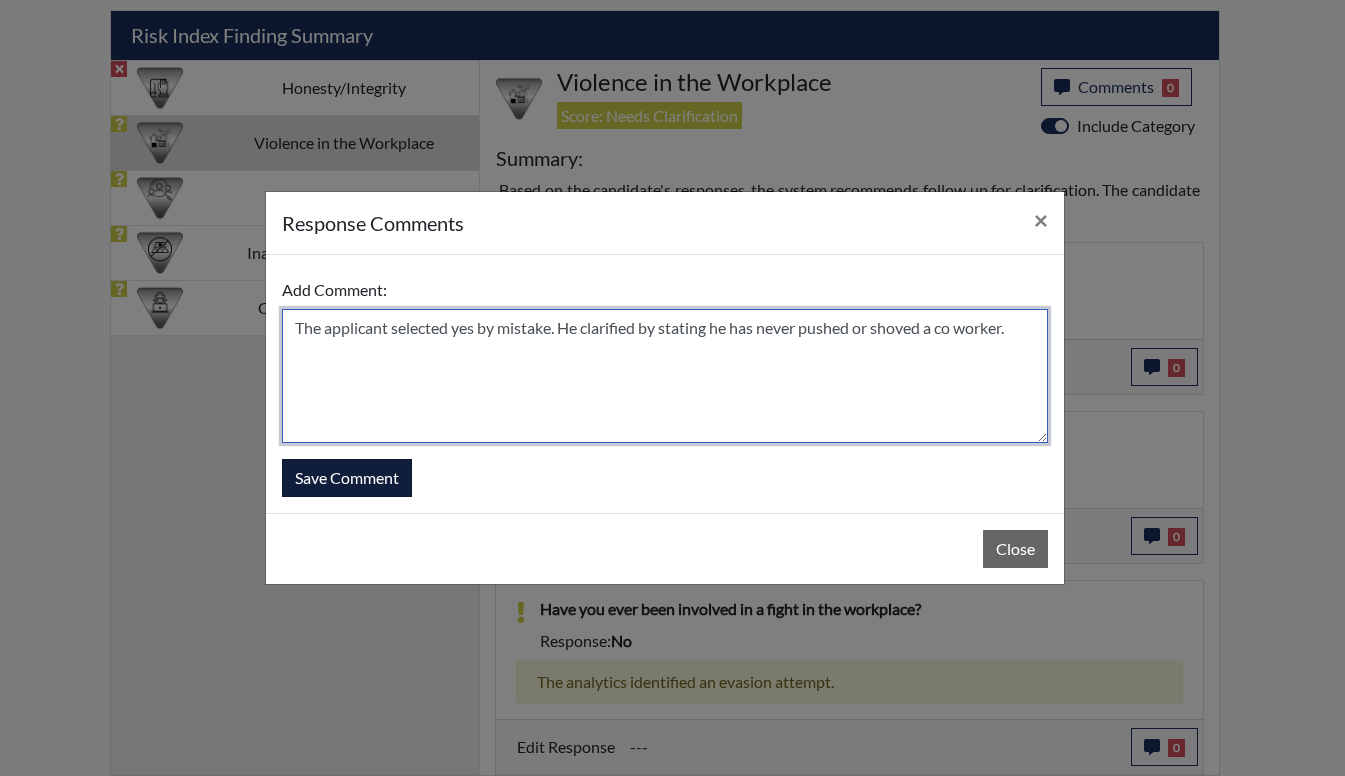type on "The applicant selected yes by mistake. He clarified by stating he has never pushed or shoved a co worker." 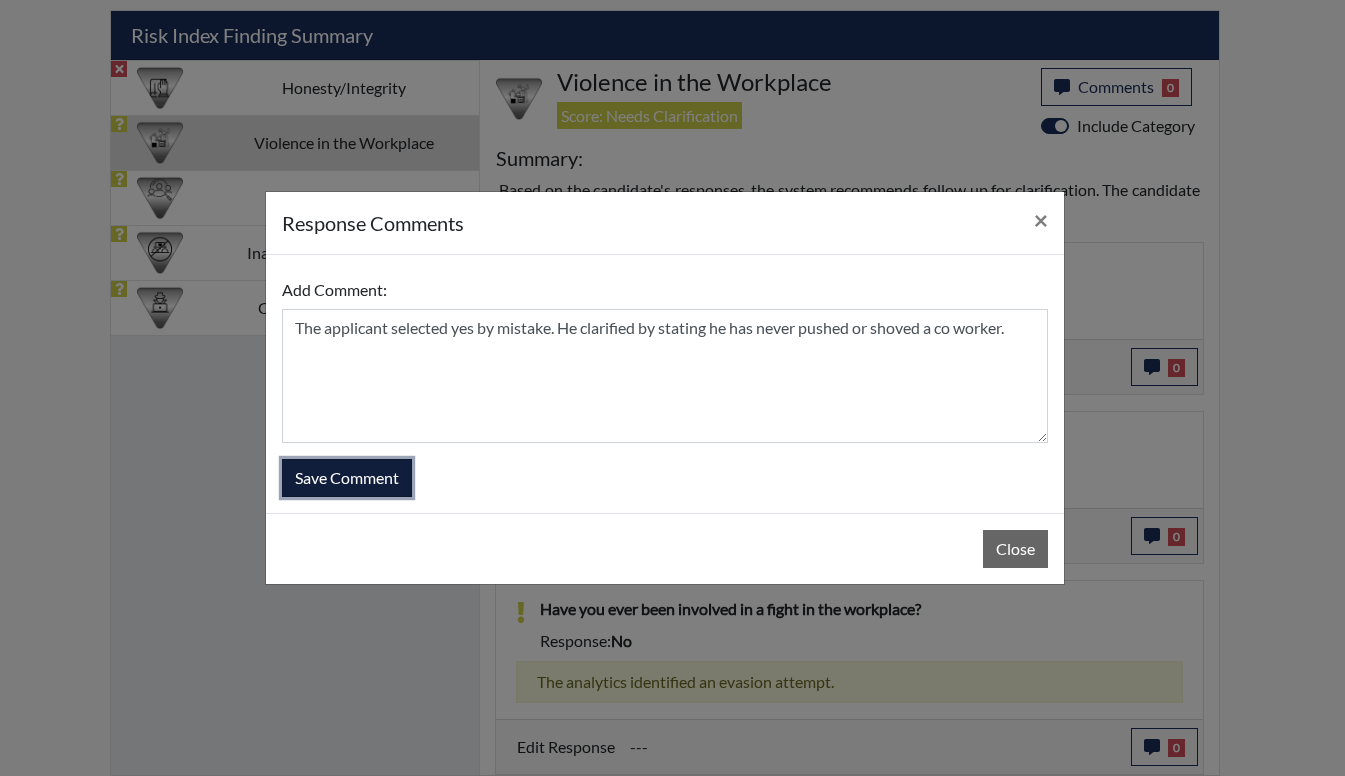 click on "Save Comment" at bounding box center (347, 478) 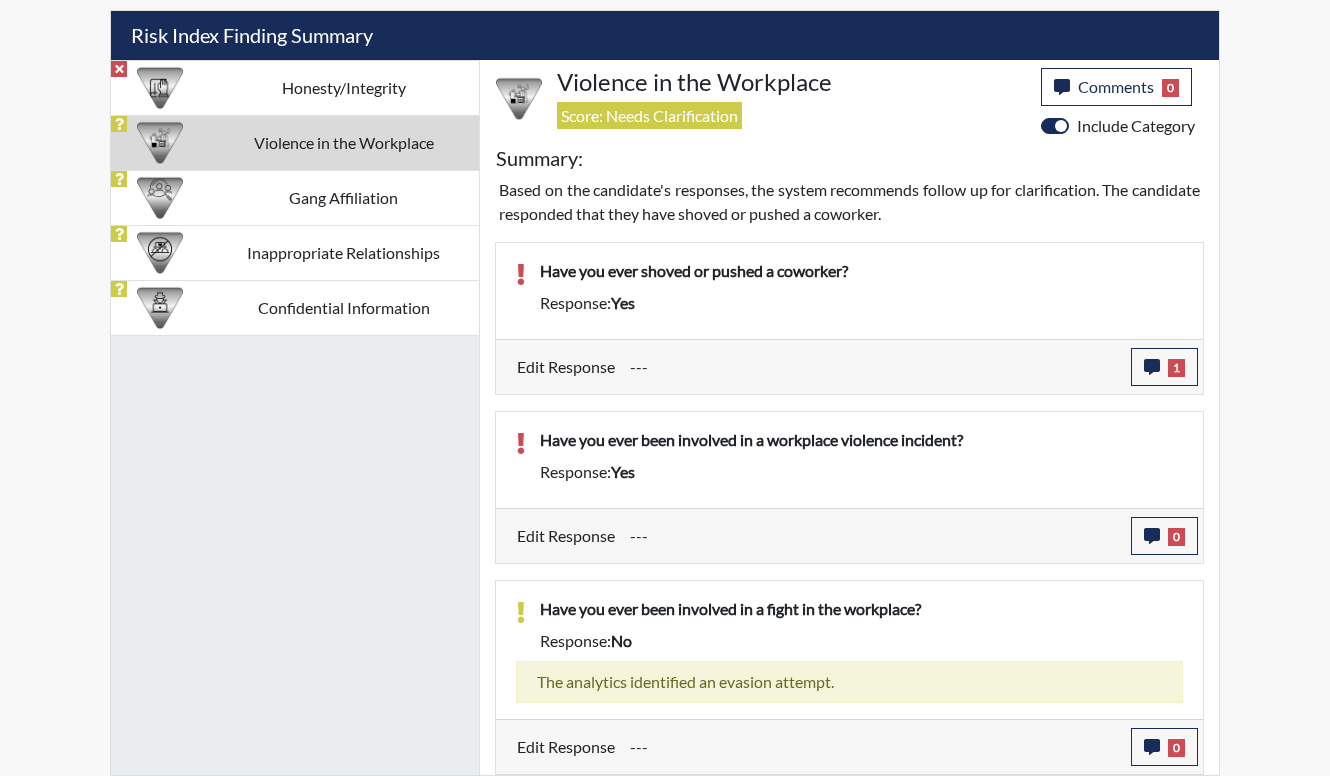 scroll, scrollTop: 999668, scrollLeft: 999169, axis: both 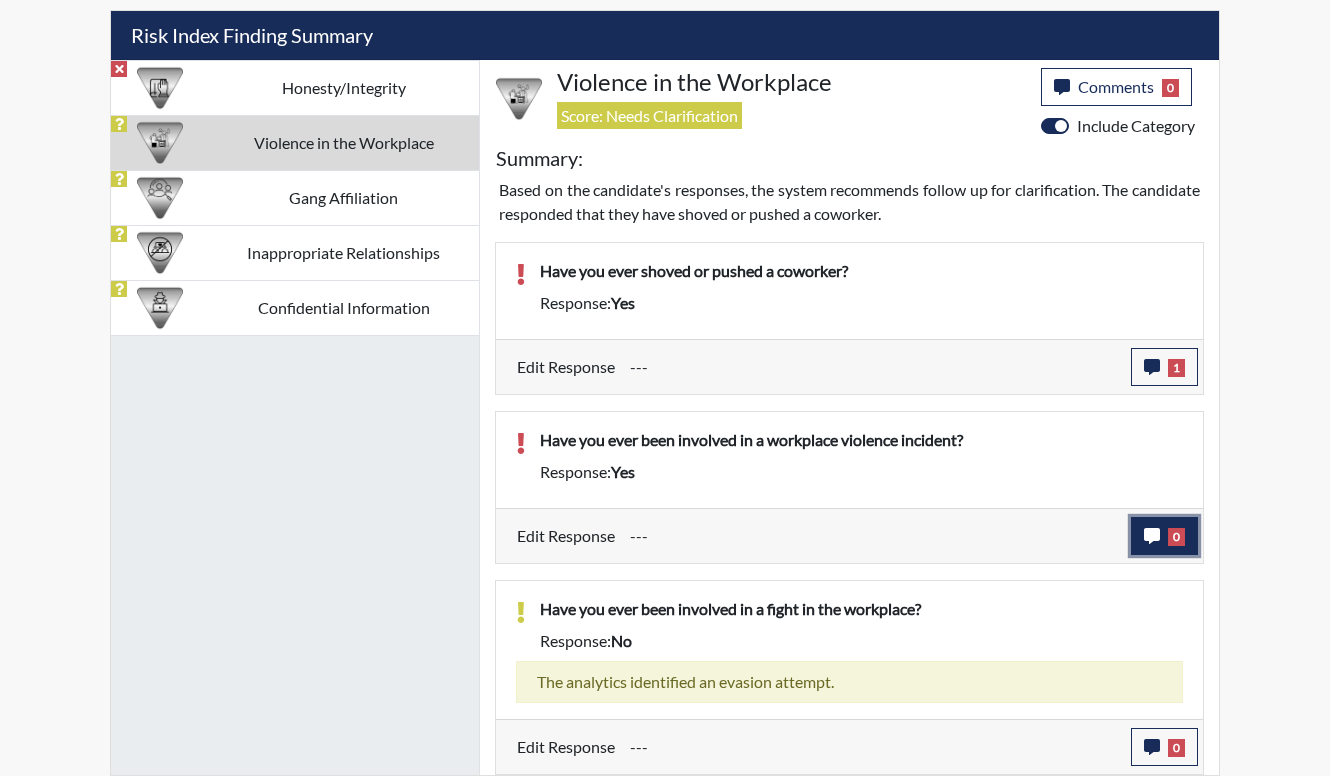 click on "0" at bounding box center [1164, 367] 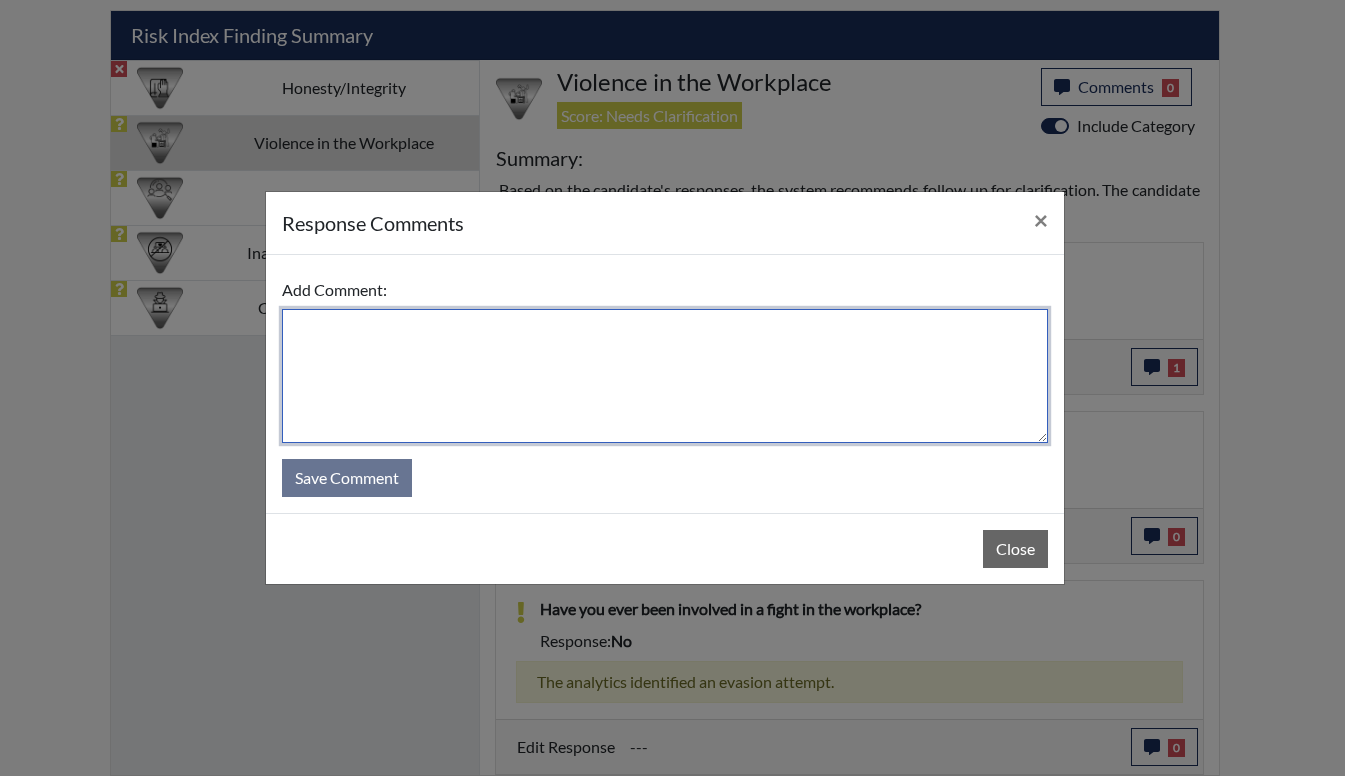 click at bounding box center (665, 376) 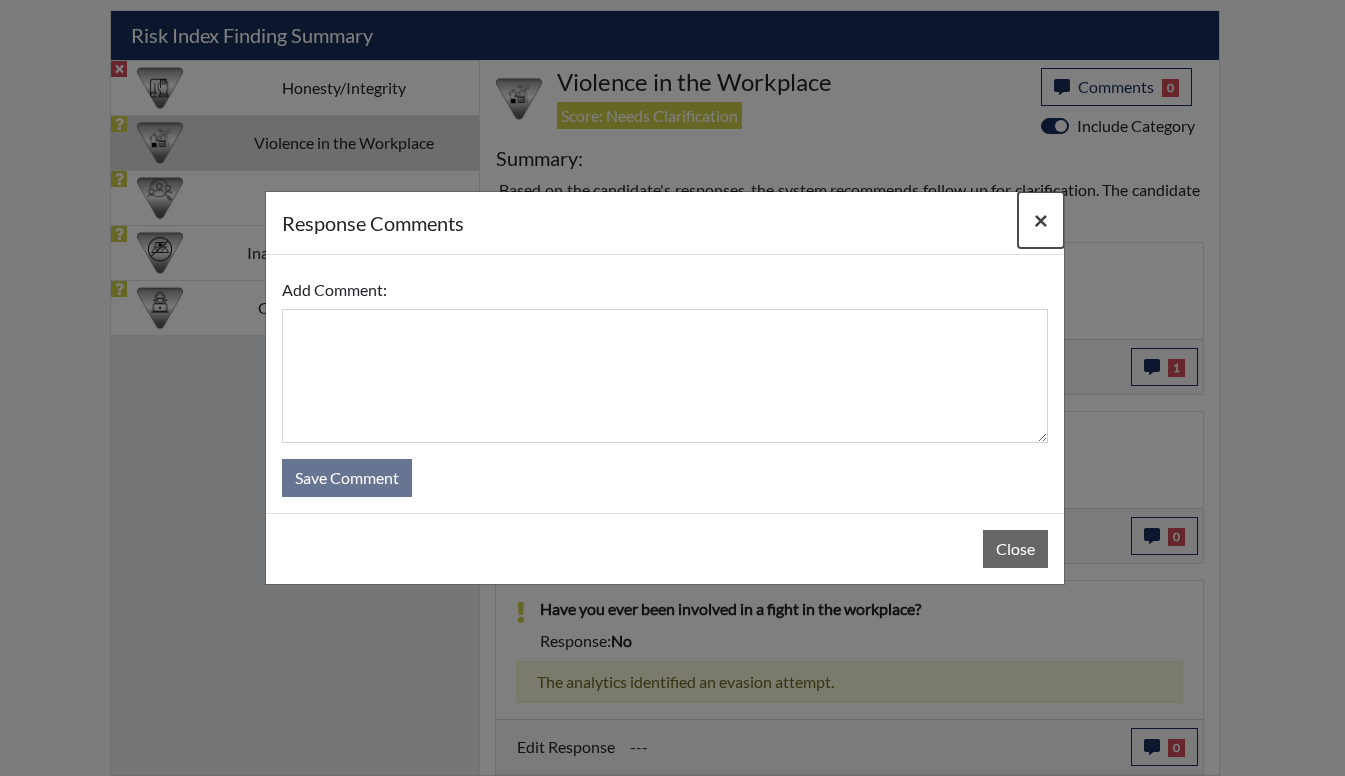 click on "×" at bounding box center (1041, 219) 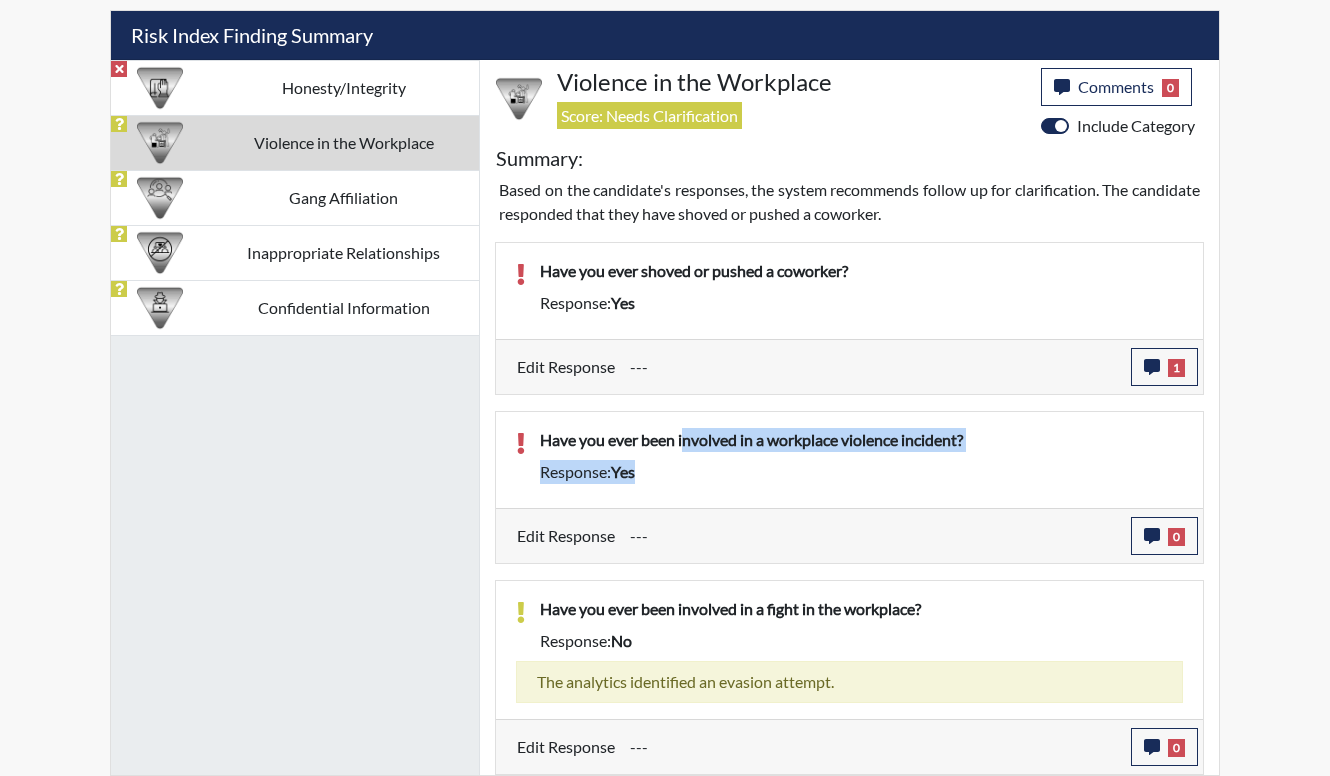 drag, startPoint x: 686, startPoint y: 446, endPoint x: 703, endPoint y: 469, distance: 28.600698 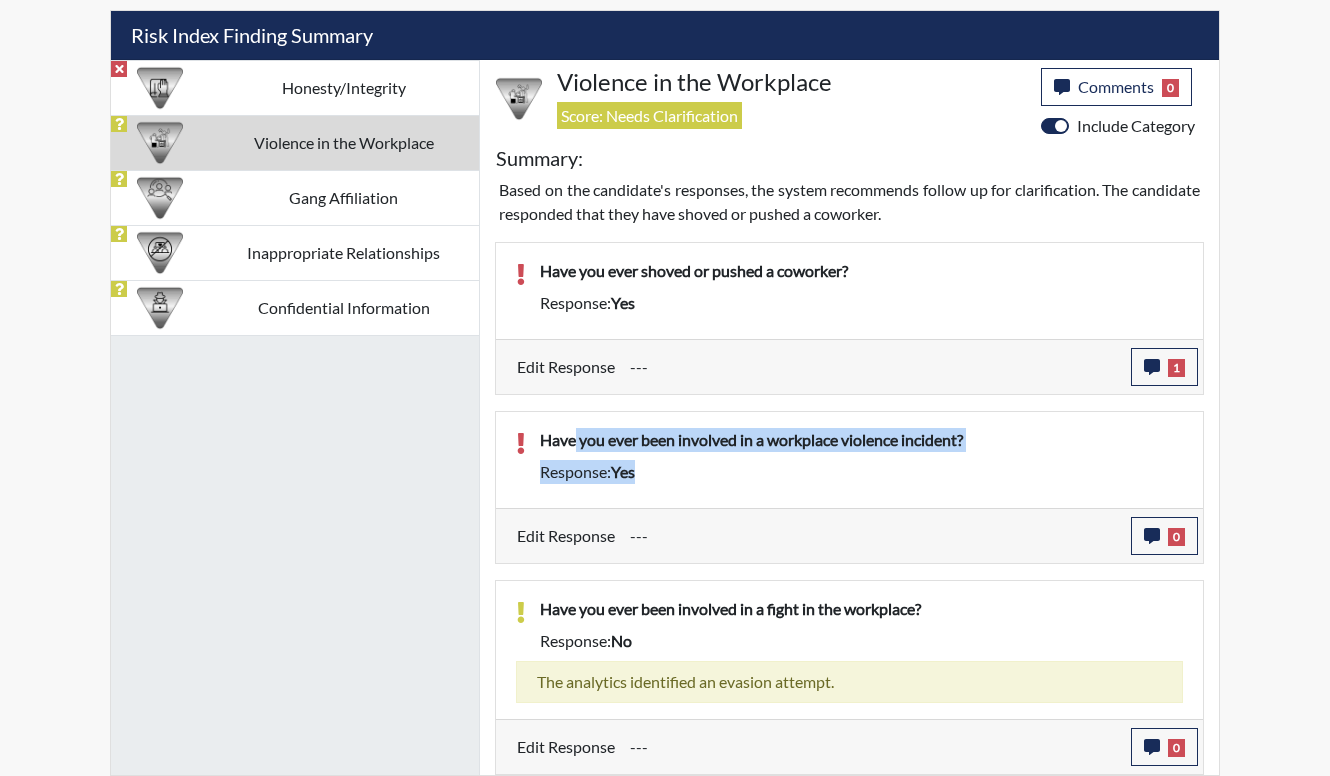 drag, startPoint x: 700, startPoint y: 479, endPoint x: 577, endPoint y: 441, distance: 128.73616 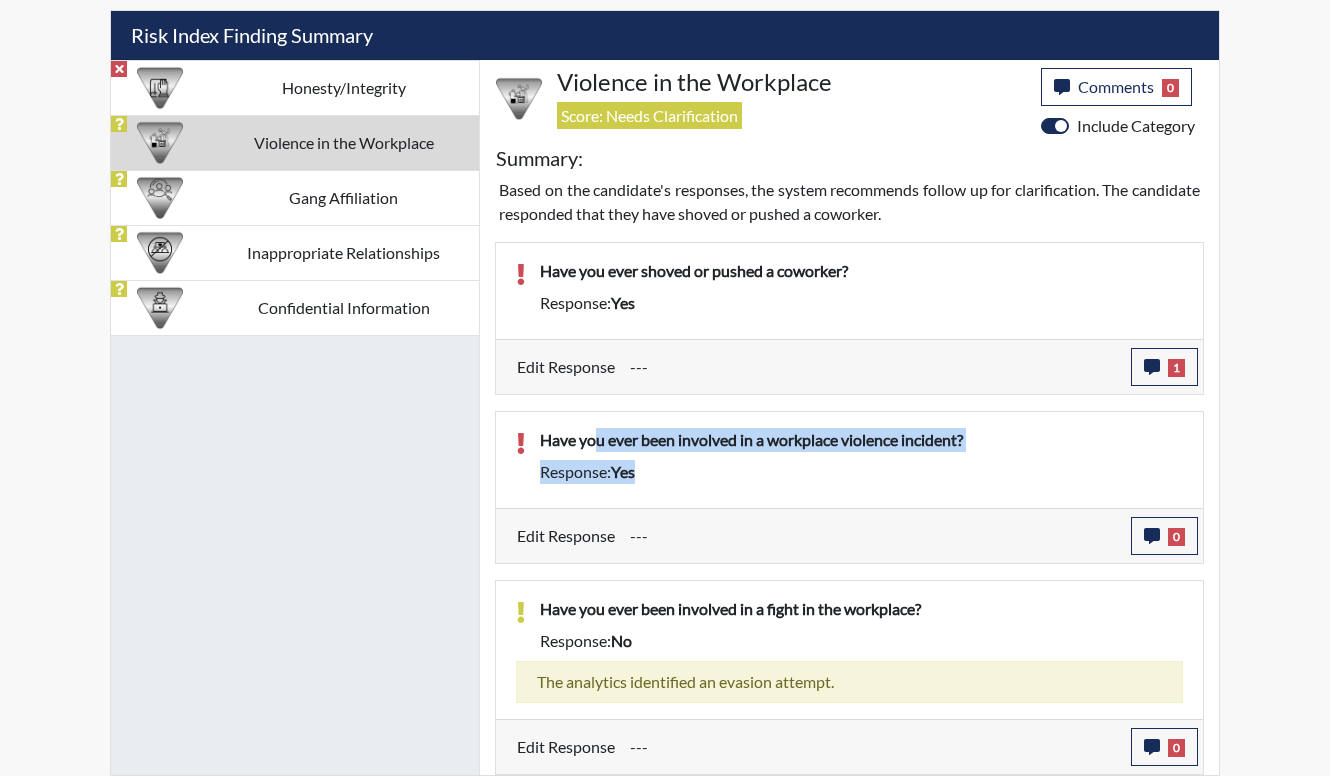 drag, startPoint x: 650, startPoint y: 485, endPoint x: 594, endPoint y: 452, distance: 65 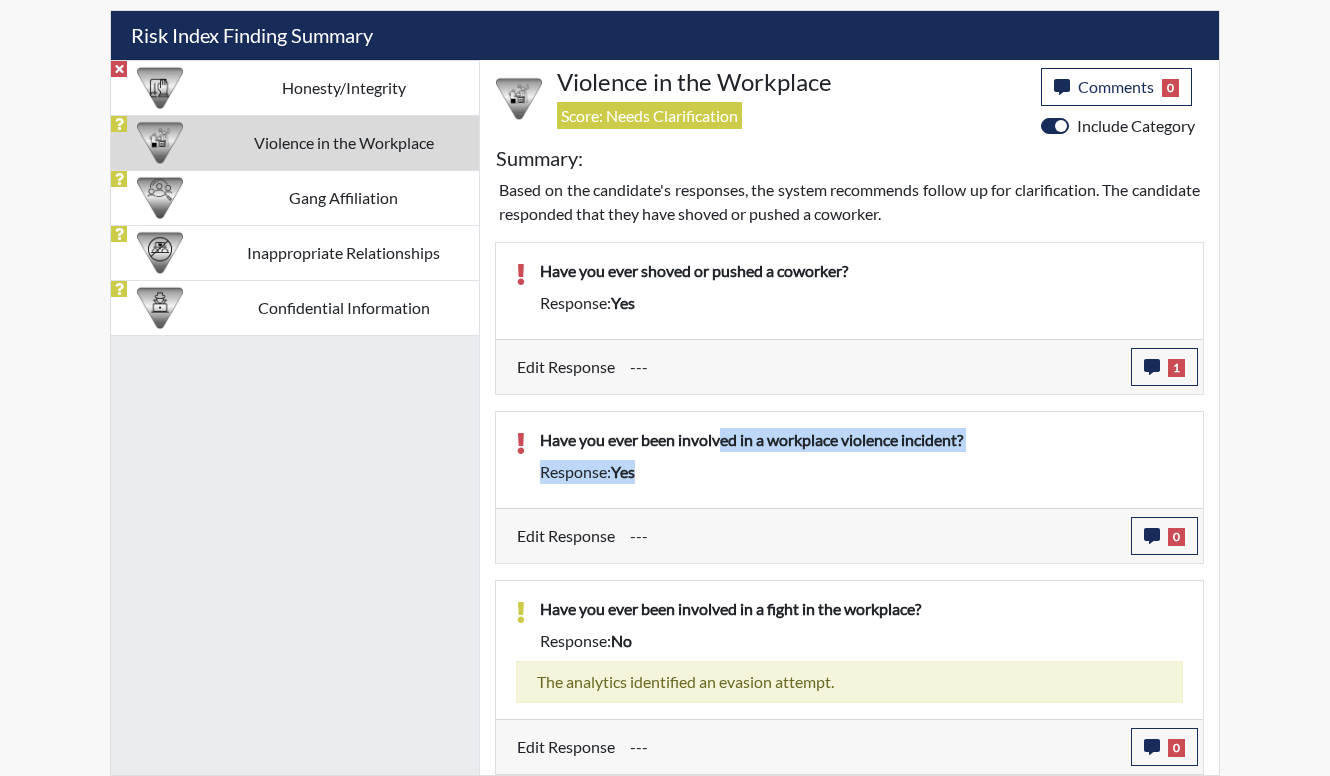 drag, startPoint x: 953, startPoint y: 486, endPoint x: 720, endPoint y: 448, distance: 236.07838 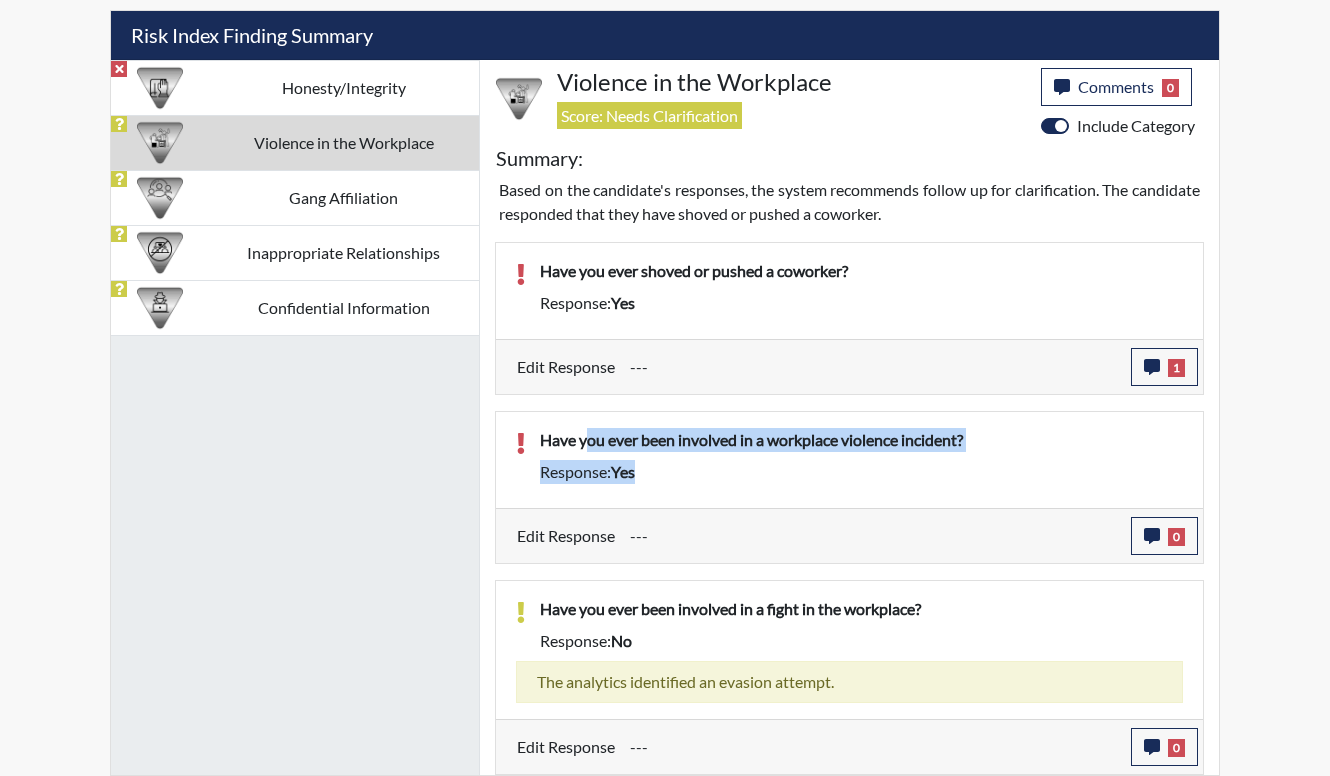 drag, startPoint x: 763, startPoint y: 465, endPoint x: 585, endPoint y: 427, distance: 182.01099 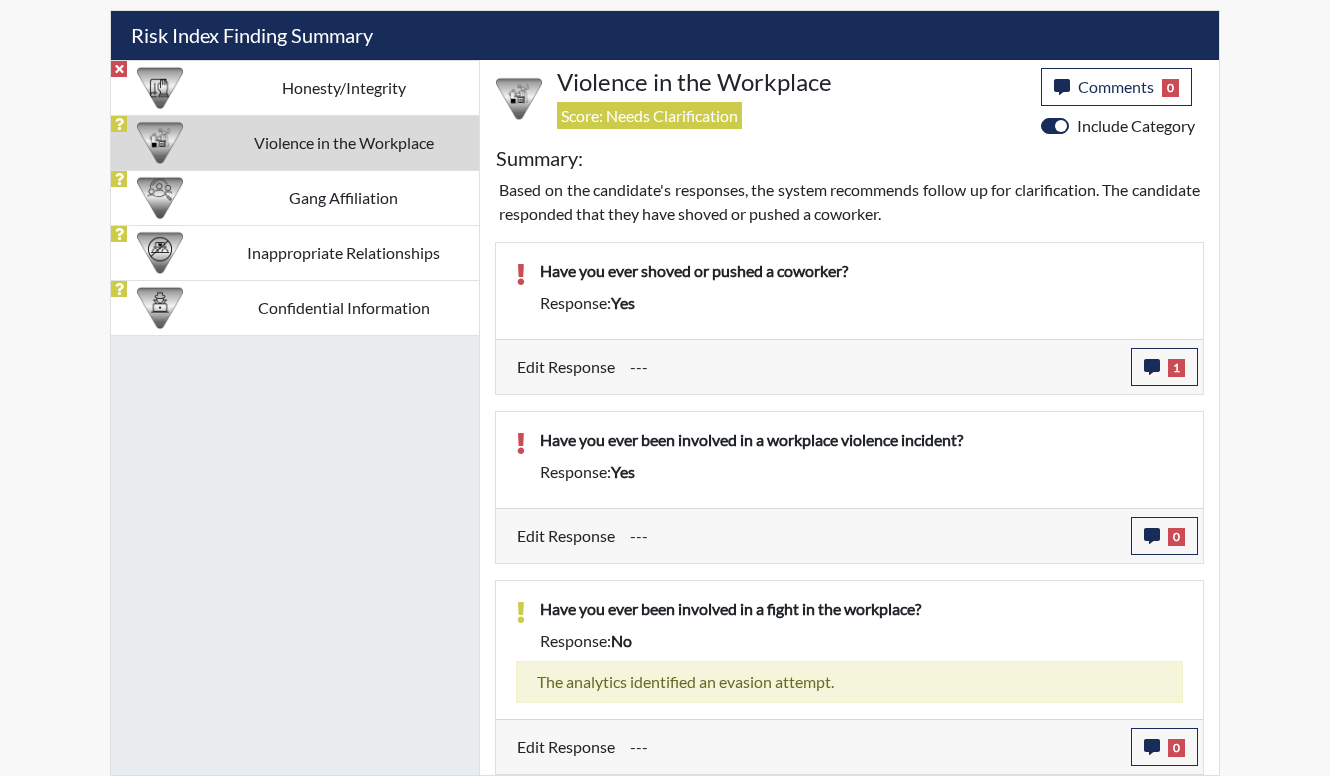click on "Edit Response --- 1 response Comments × Add Comment: Save Comment The applicant selected yes by mistake. He clarified by stating he has never pushed or shoved a co worker. [FIRST] [LAST] on [DATE], [TIME] Close" at bounding box center (849, 366) 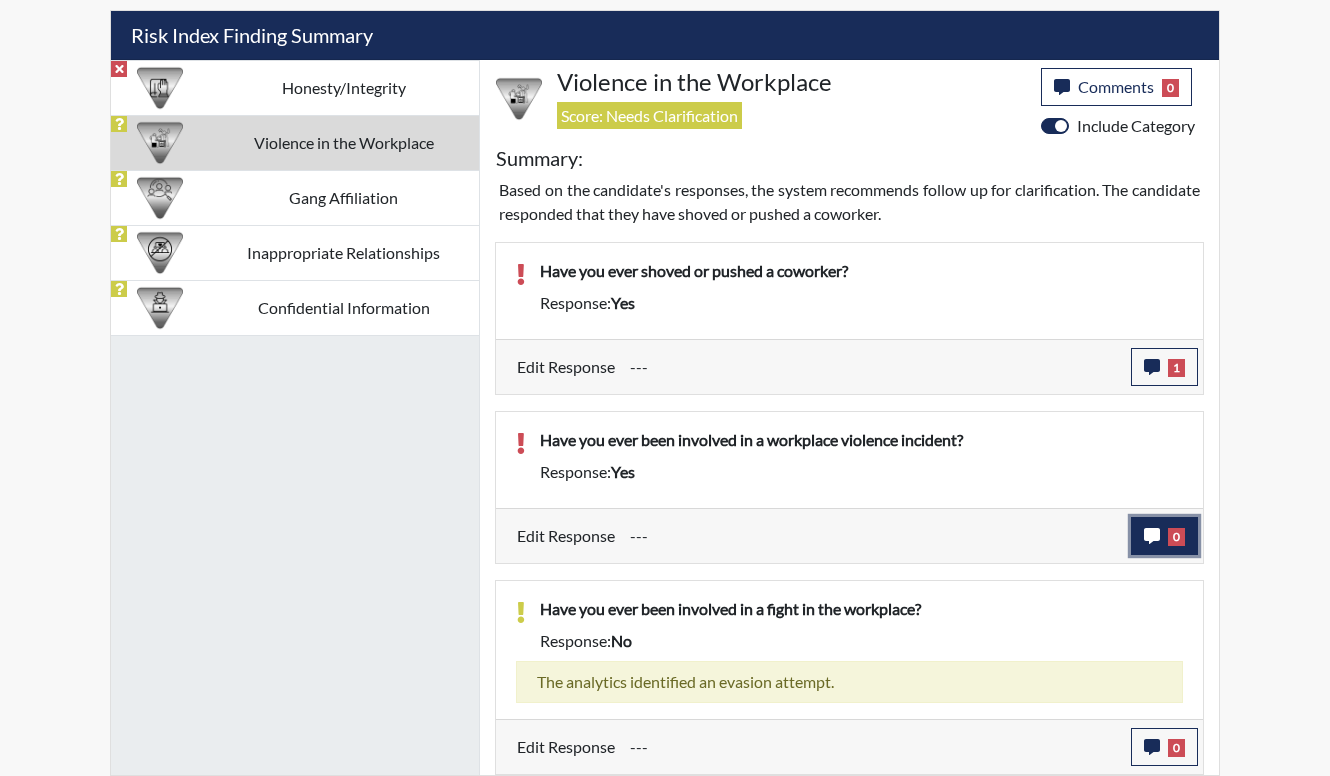 click on "0" at bounding box center [1164, 367] 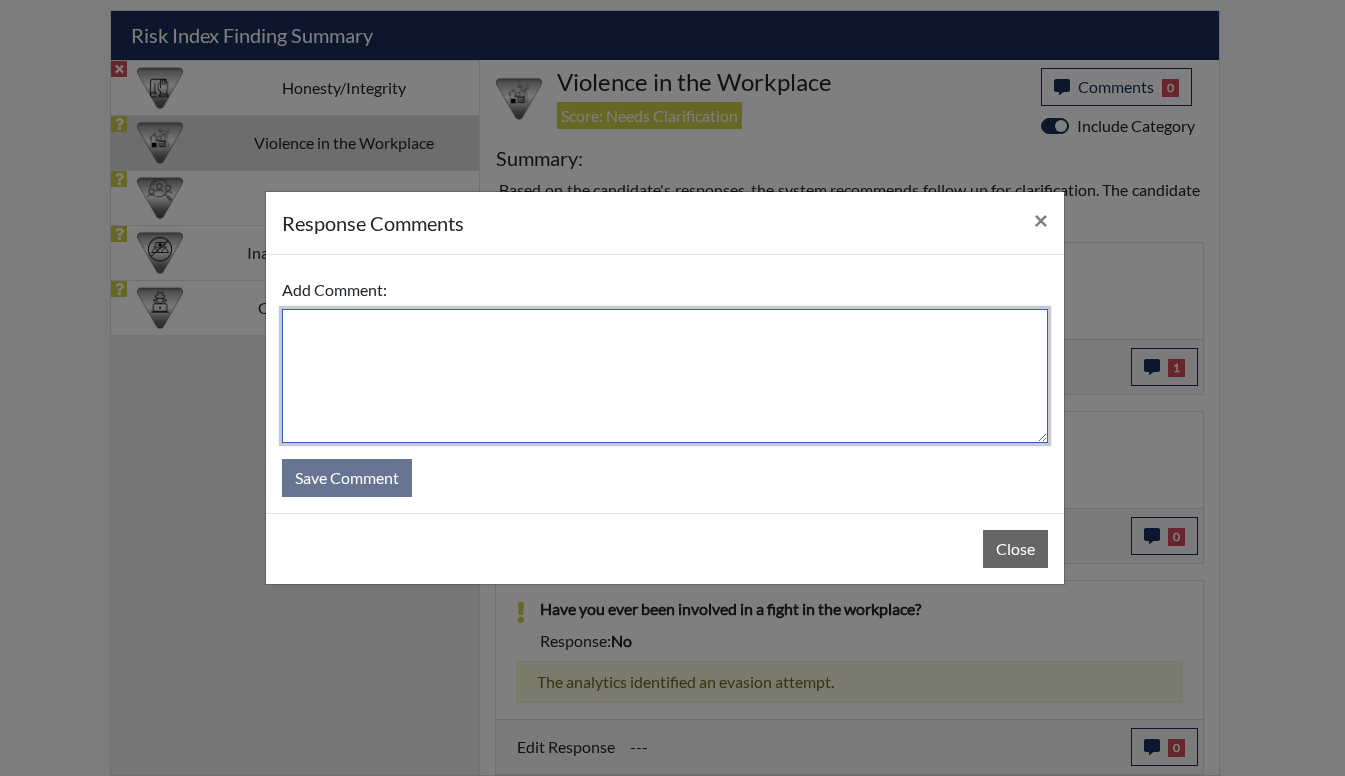 click at bounding box center [665, 376] 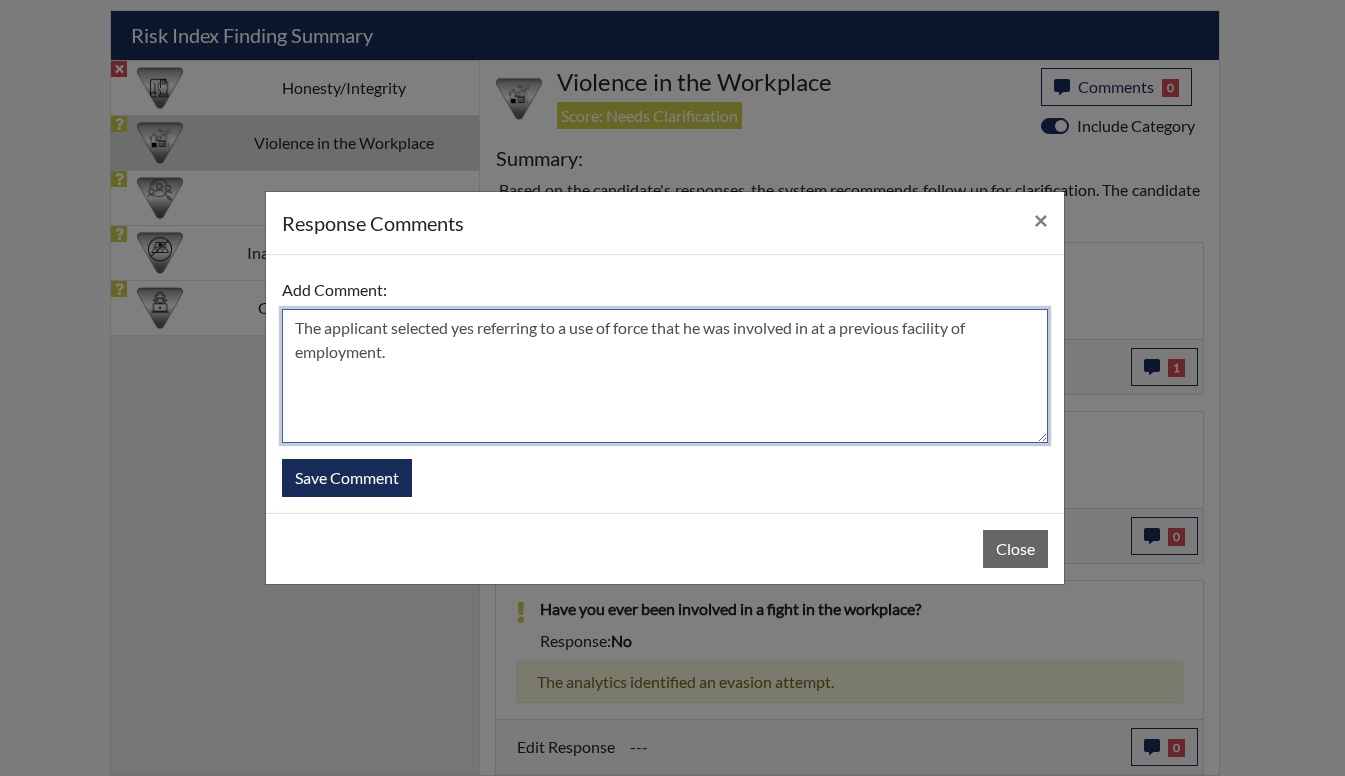 click on "The applicant selected yes referring to a use of force that he was involved in at a previous facility of employment." at bounding box center [665, 376] 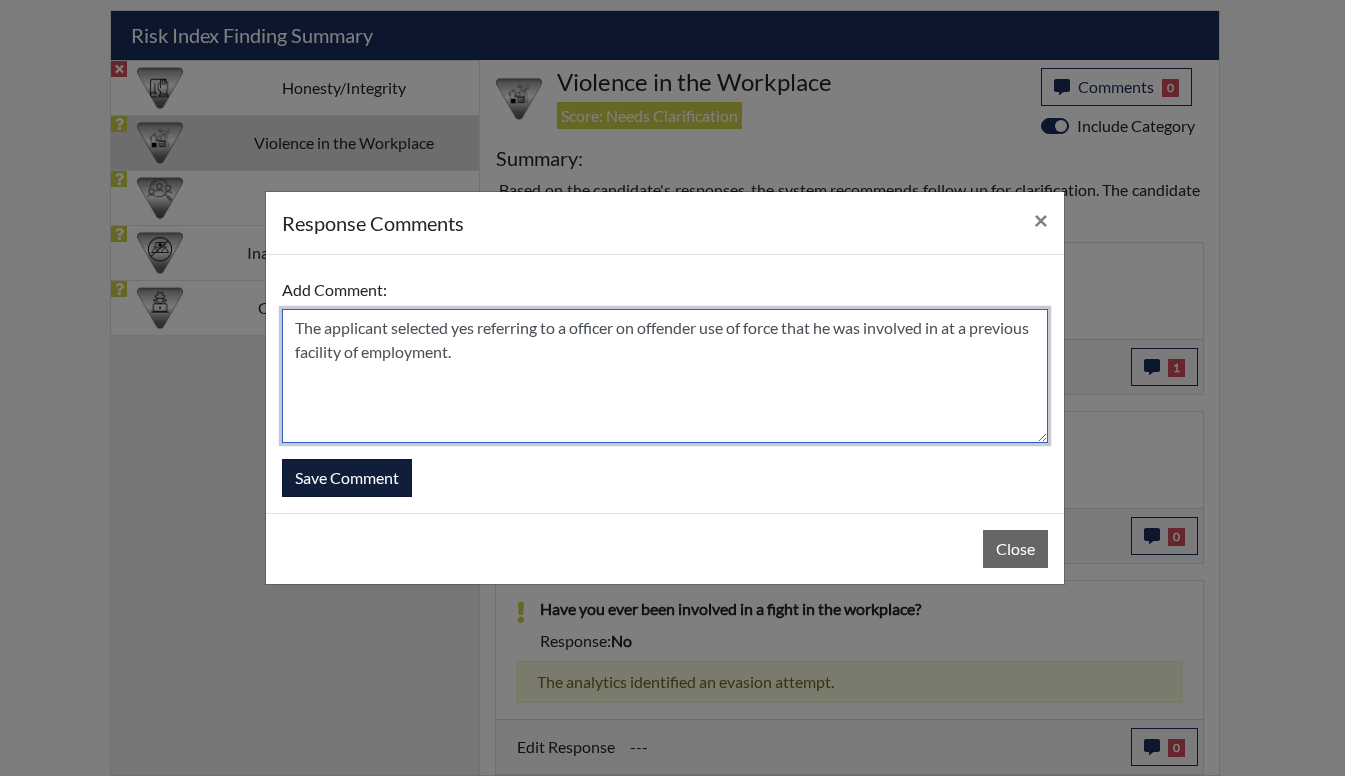 type on "The applicant selected yes referring to a officer on offender use of force that he was involved in at a previous facility of employment." 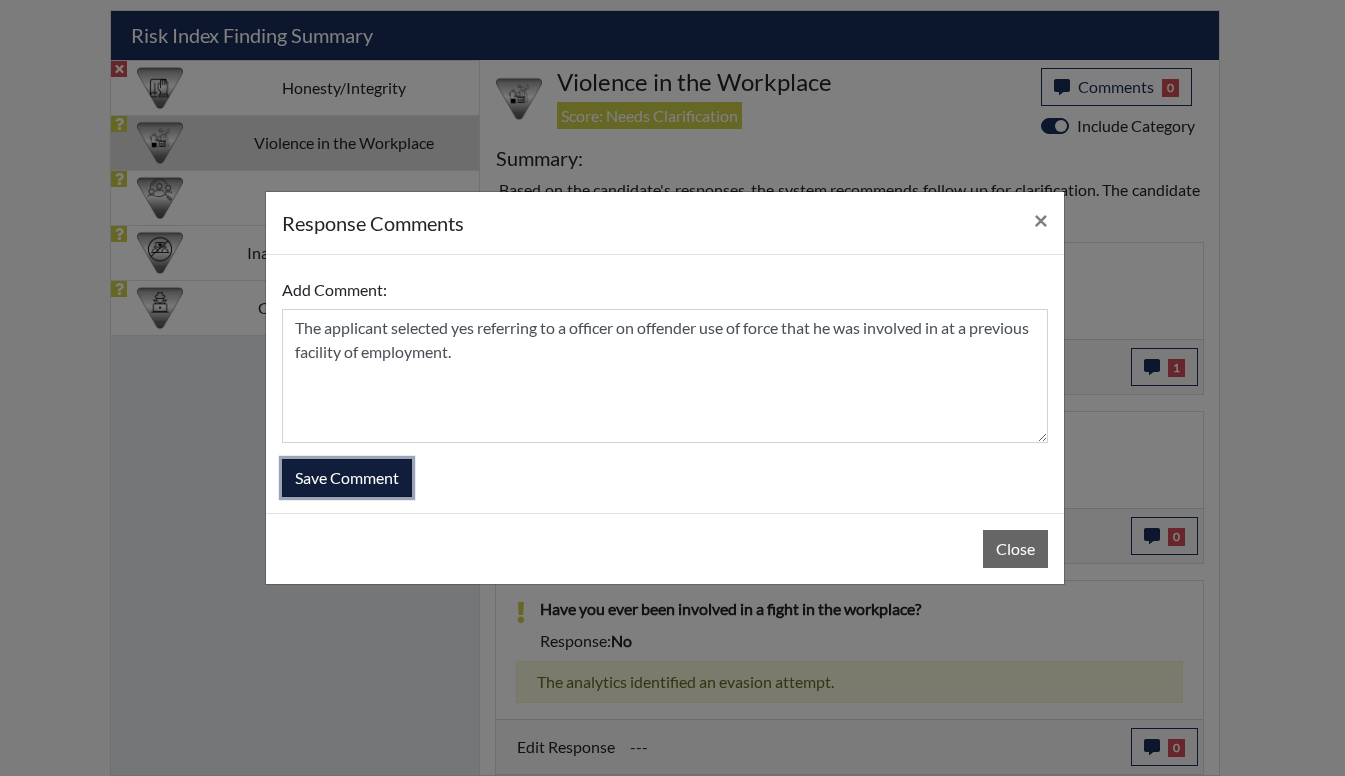 click on "Save Comment" at bounding box center (347, 478) 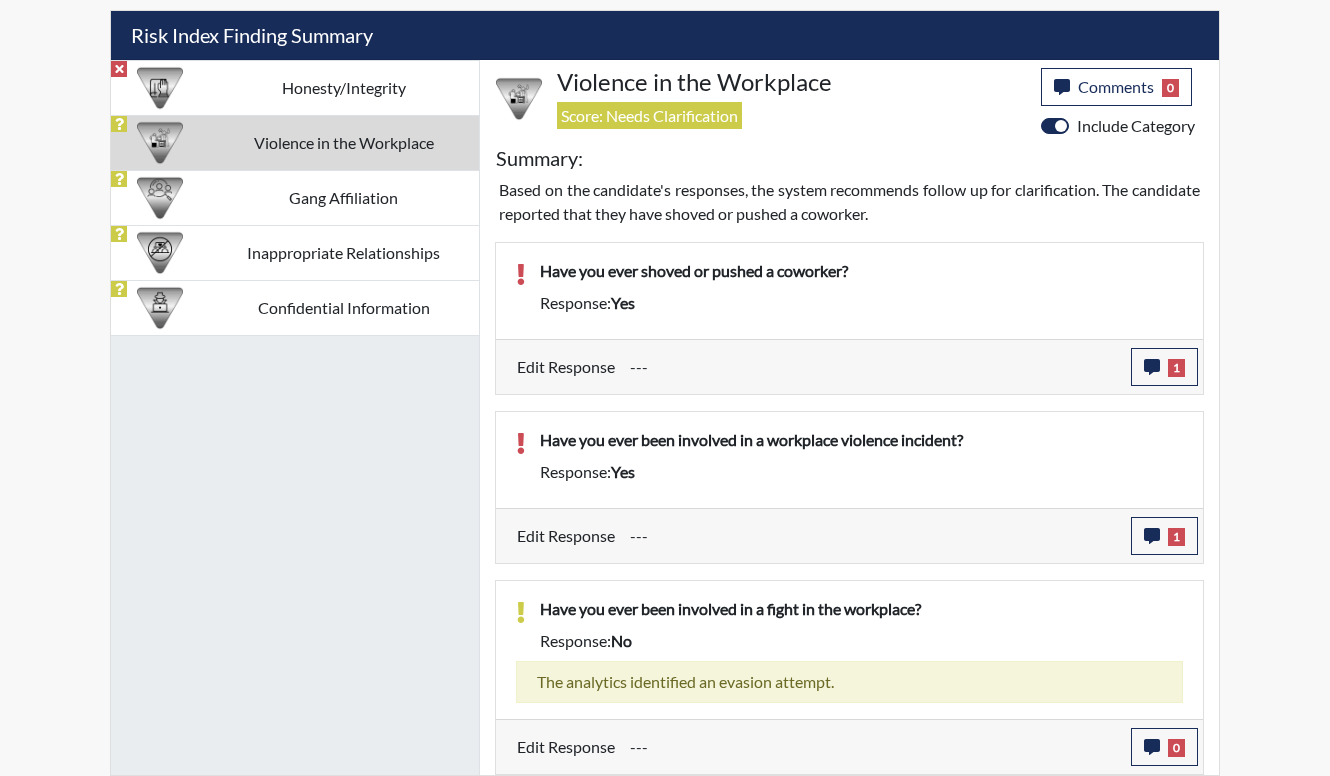 scroll, scrollTop: 999668, scrollLeft: 999169, axis: both 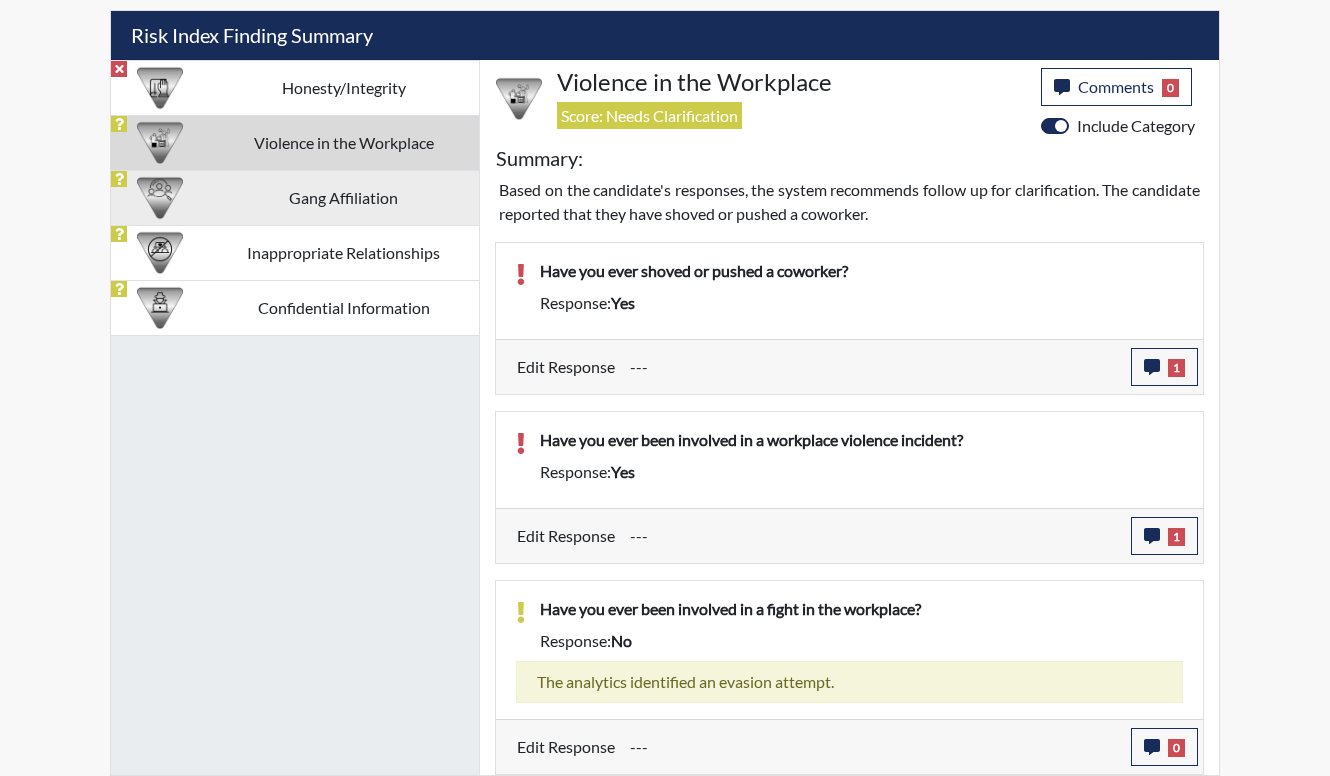 click on "Gang Affiliation" at bounding box center (343, 87) 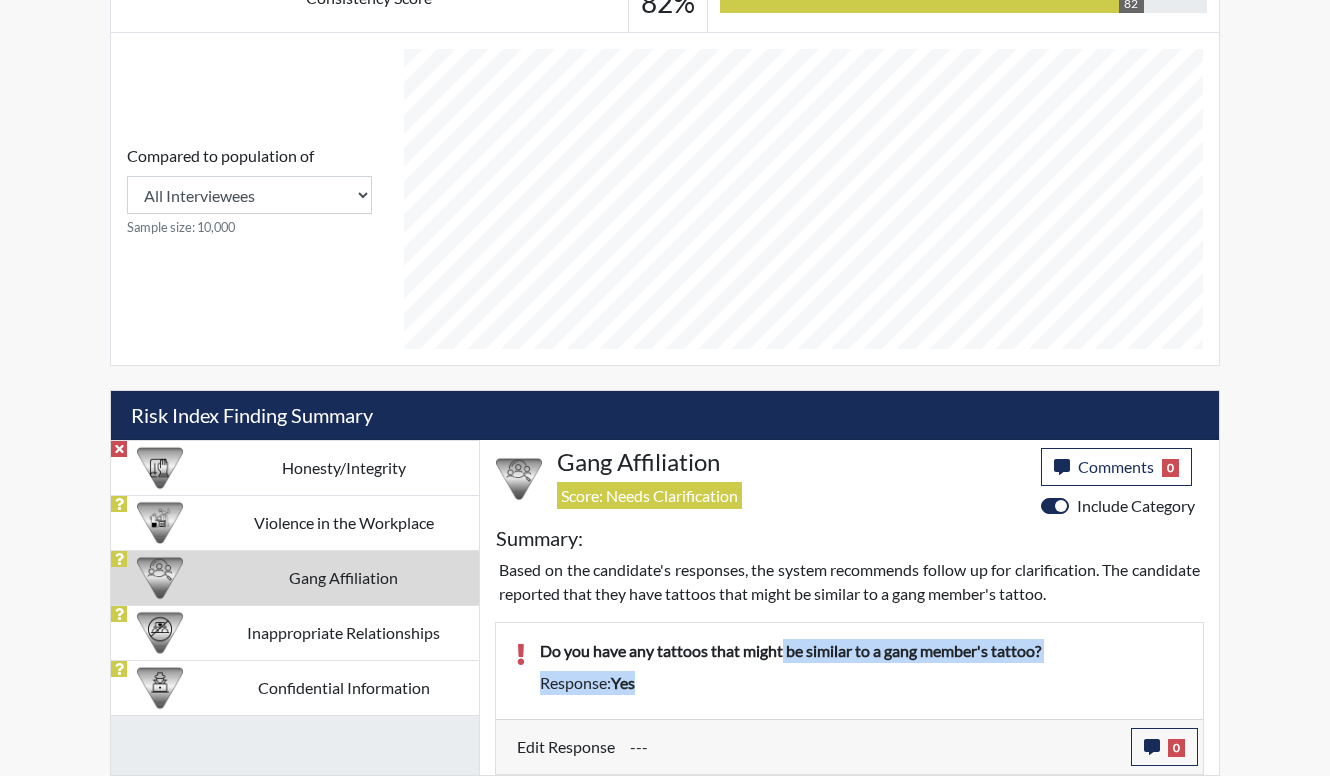 drag, startPoint x: 783, startPoint y: 649, endPoint x: 833, endPoint y: 683, distance: 60.464867 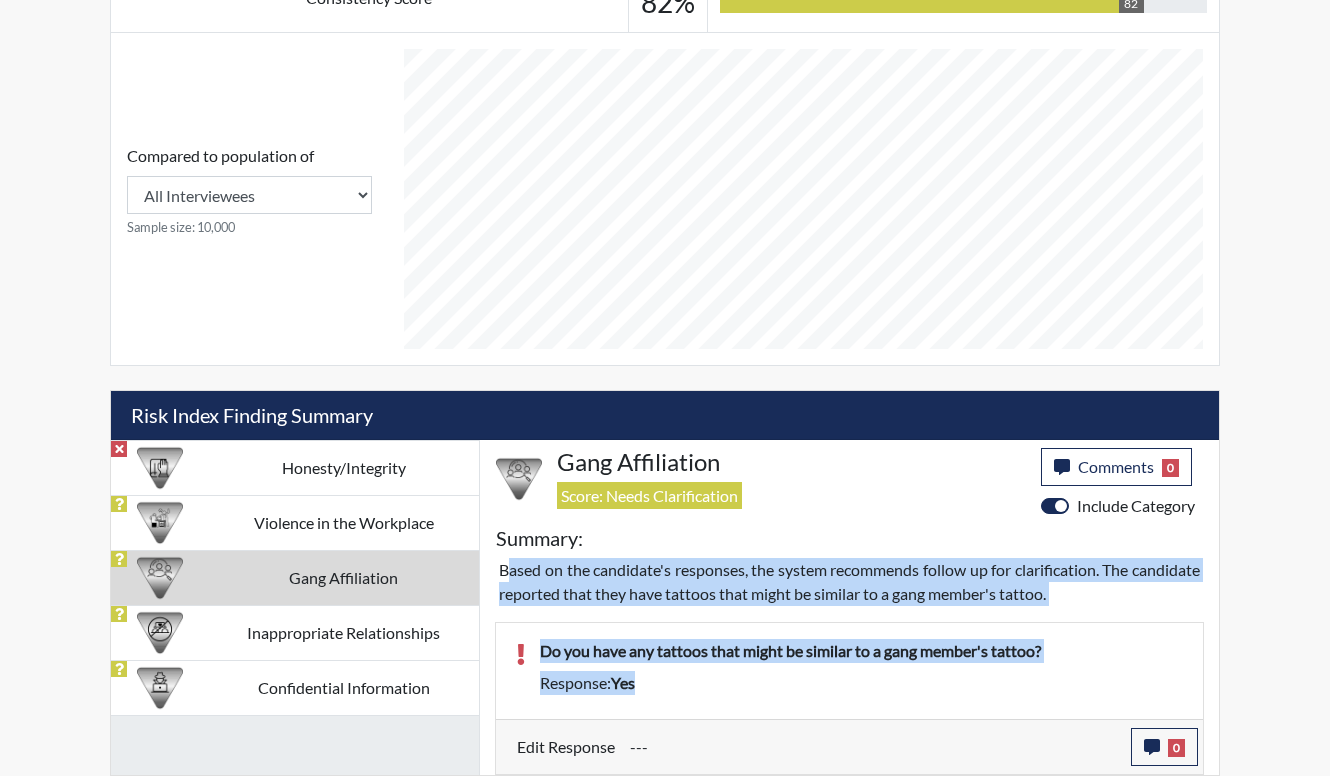 drag, startPoint x: 833, startPoint y: 692, endPoint x: 499, endPoint y: 562, distance: 358.4076 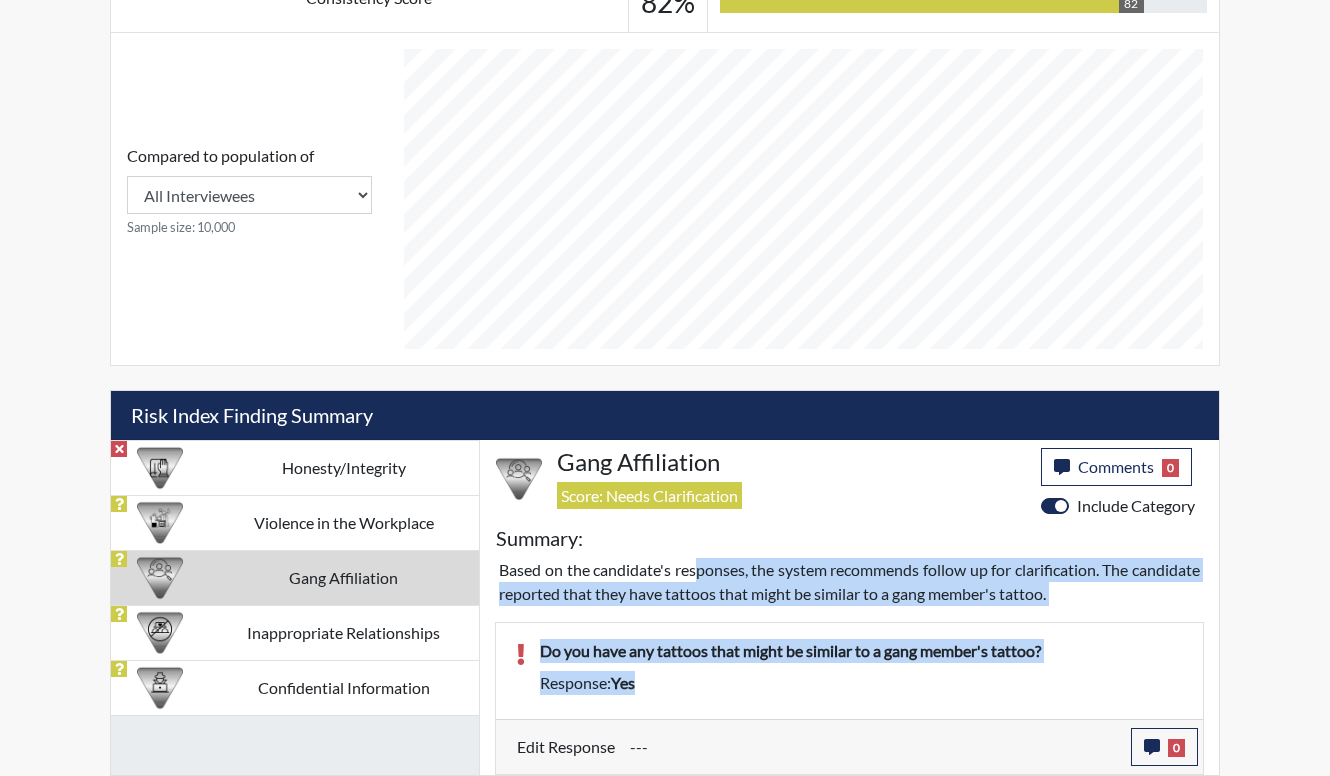 drag, startPoint x: 712, startPoint y: 567, endPoint x: 779, endPoint y: 674, distance: 126.24579 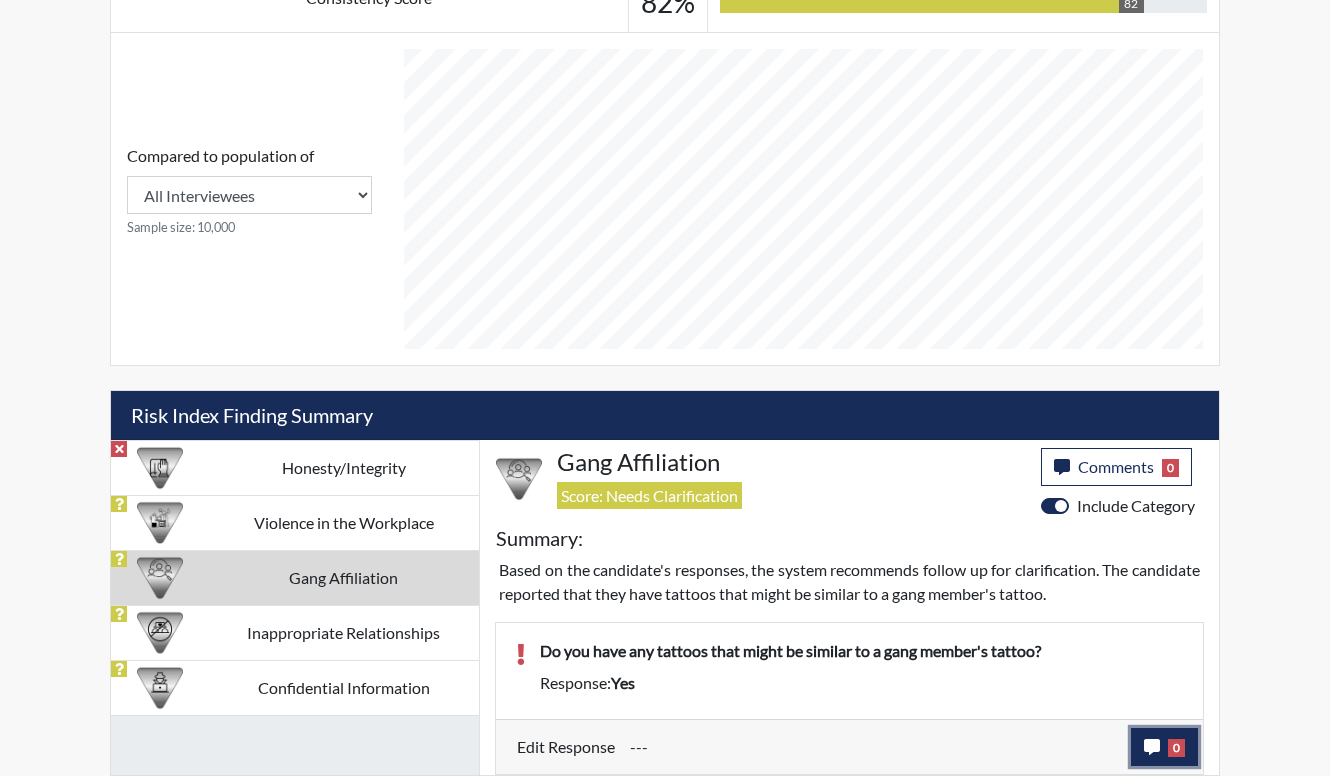 click on "0" at bounding box center (1164, 747) 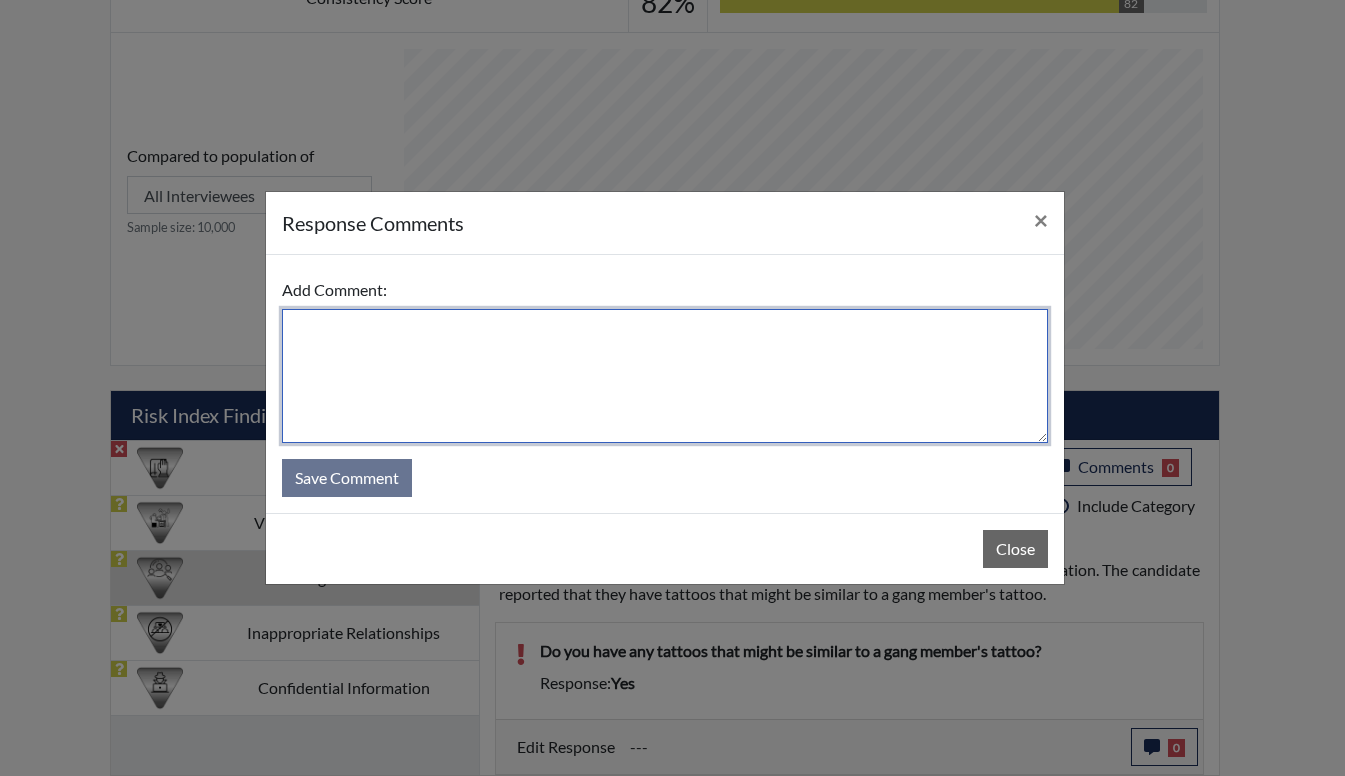 click at bounding box center (665, 376) 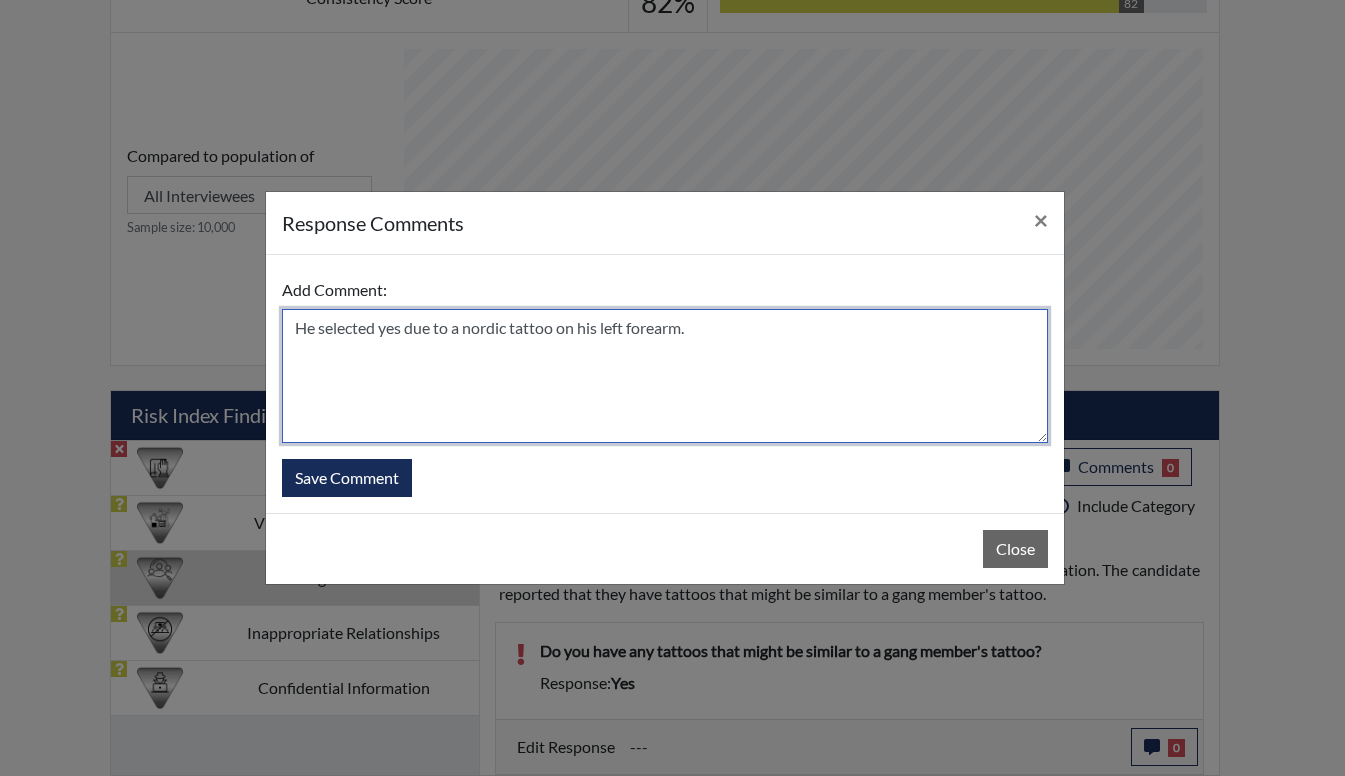 click on "He selected yes due to a nordic tattoo on his left forearm." at bounding box center [665, 376] 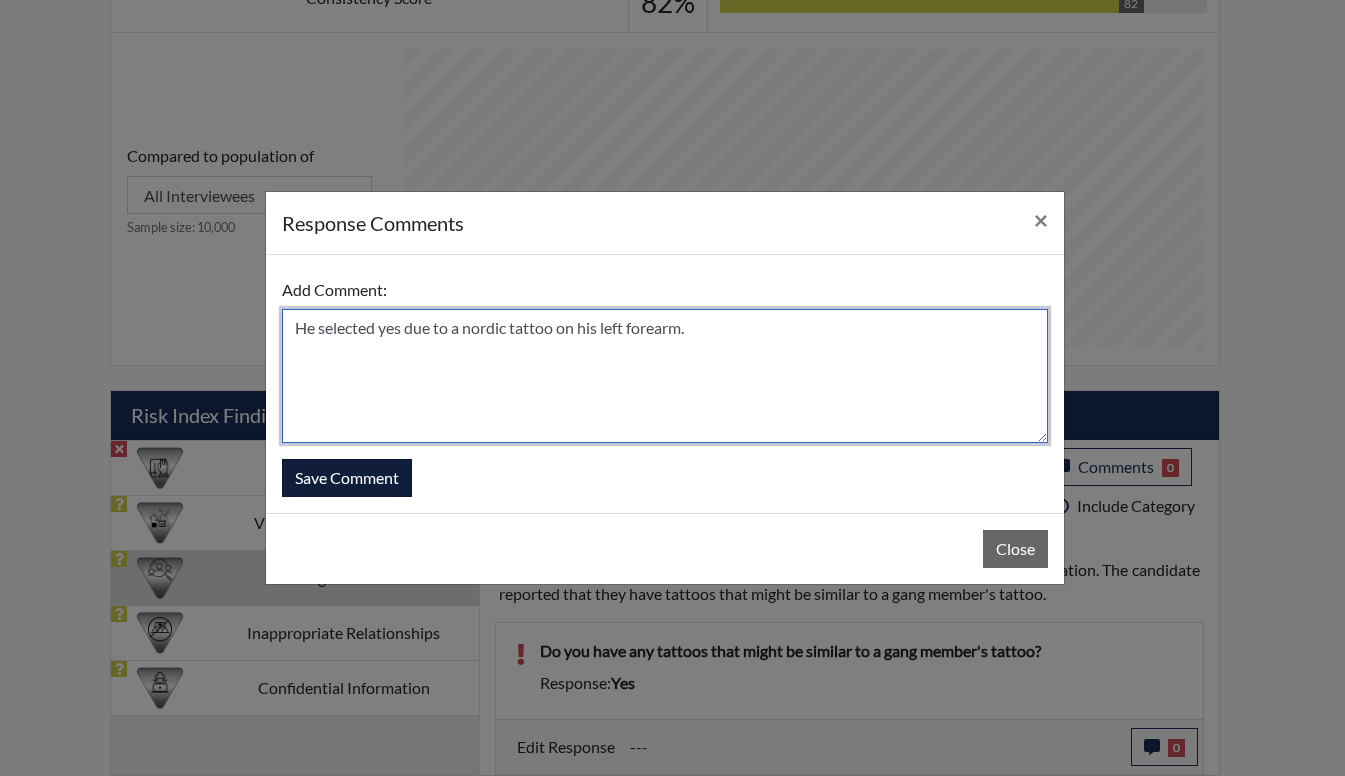type on "He selected yes due to a nordic tattoo on his left forearm." 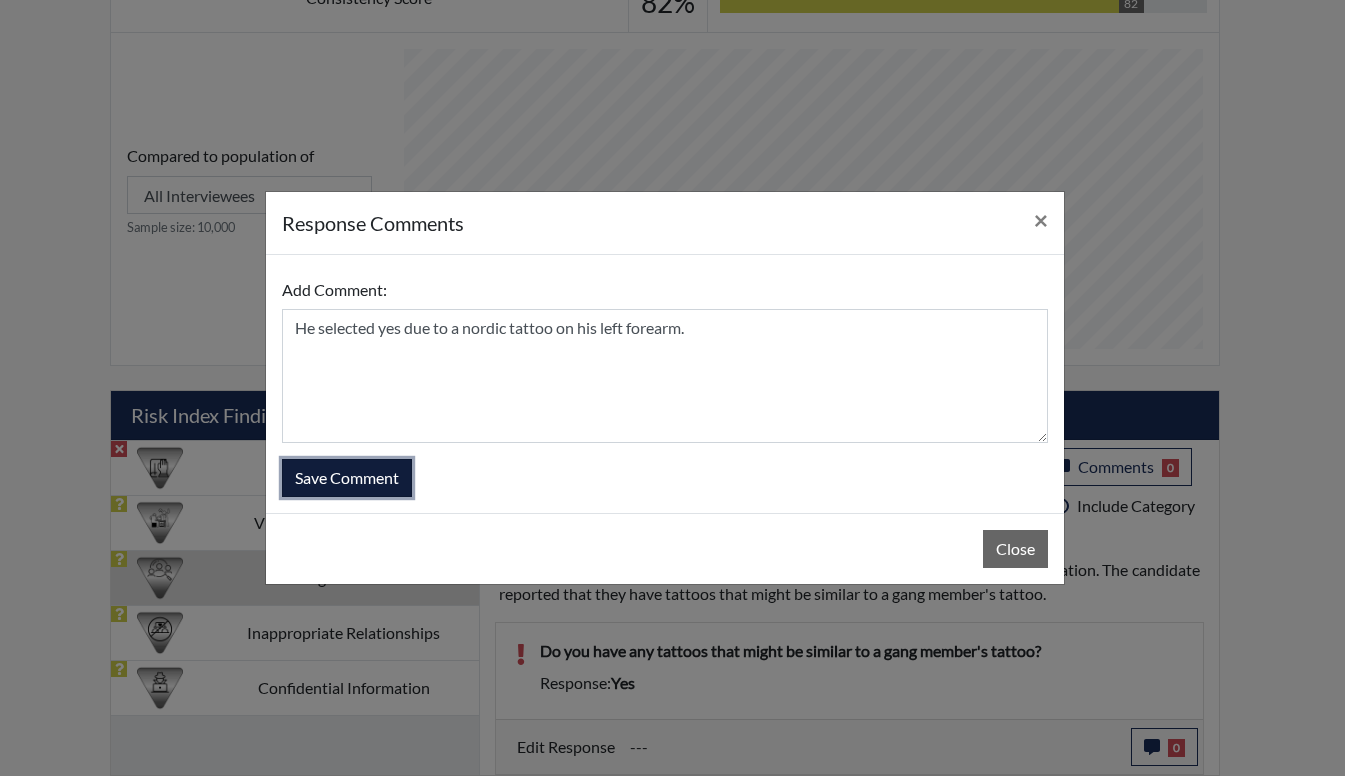 click on "Save Comment" at bounding box center [347, 478] 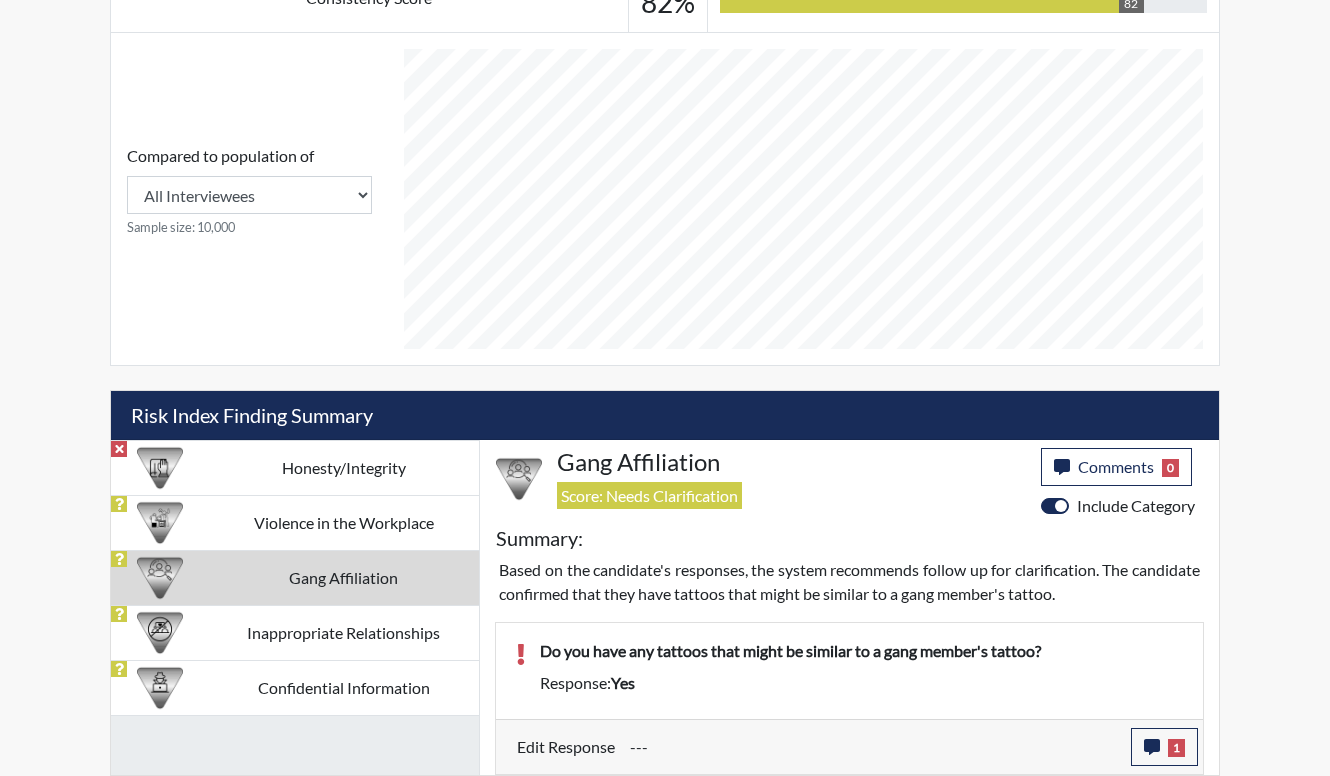 scroll, scrollTop: 999668, scrollLeft: 999169, axis: both 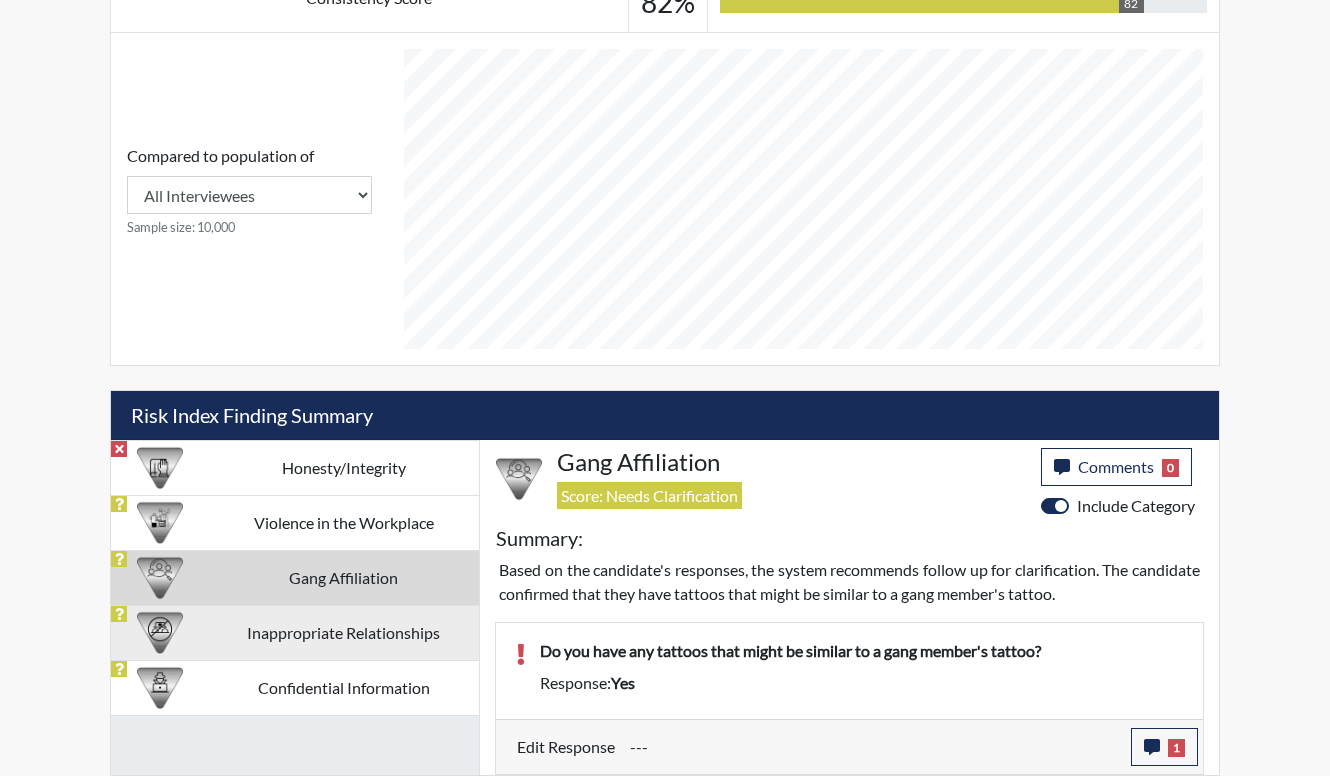 click on "Inappropriate Relationships" at bounding box center [343, 467] 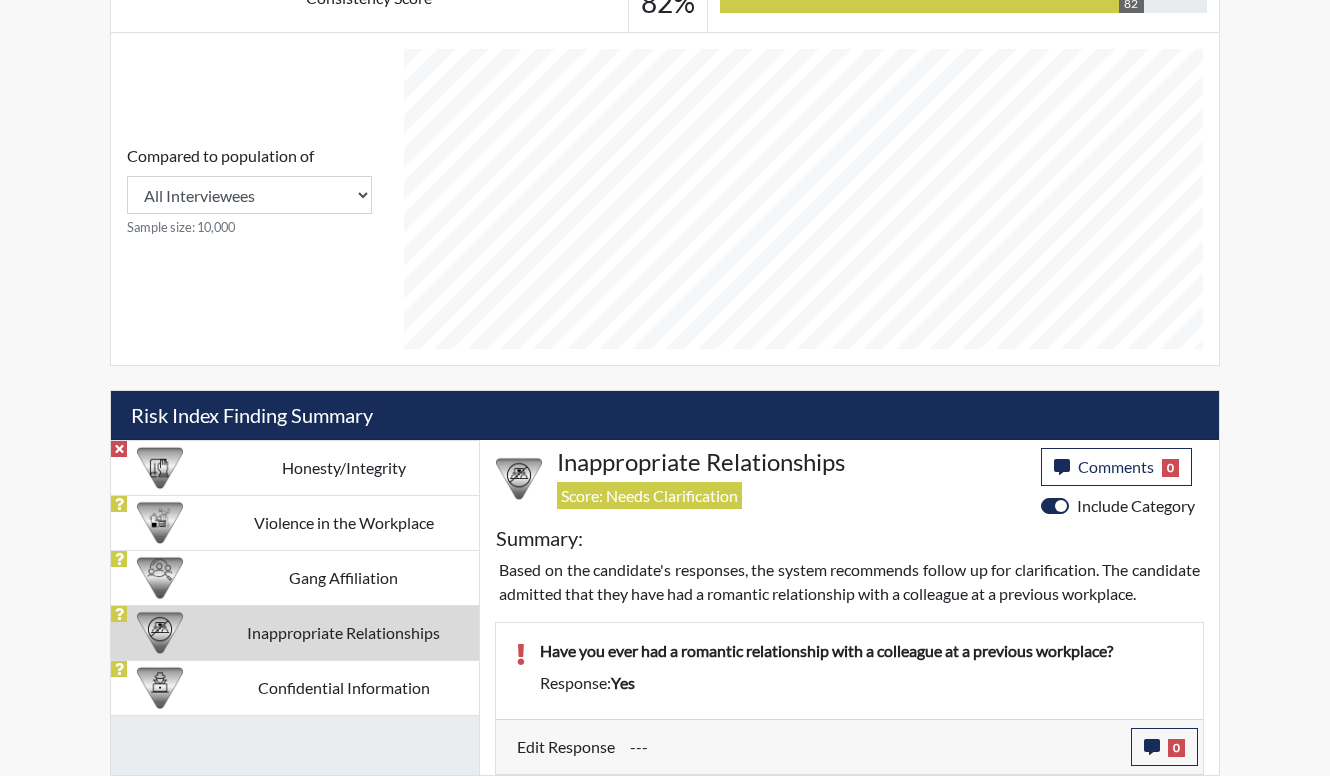 scroll, scrollTop: 844, scrollLeft: 0, axis: vertical 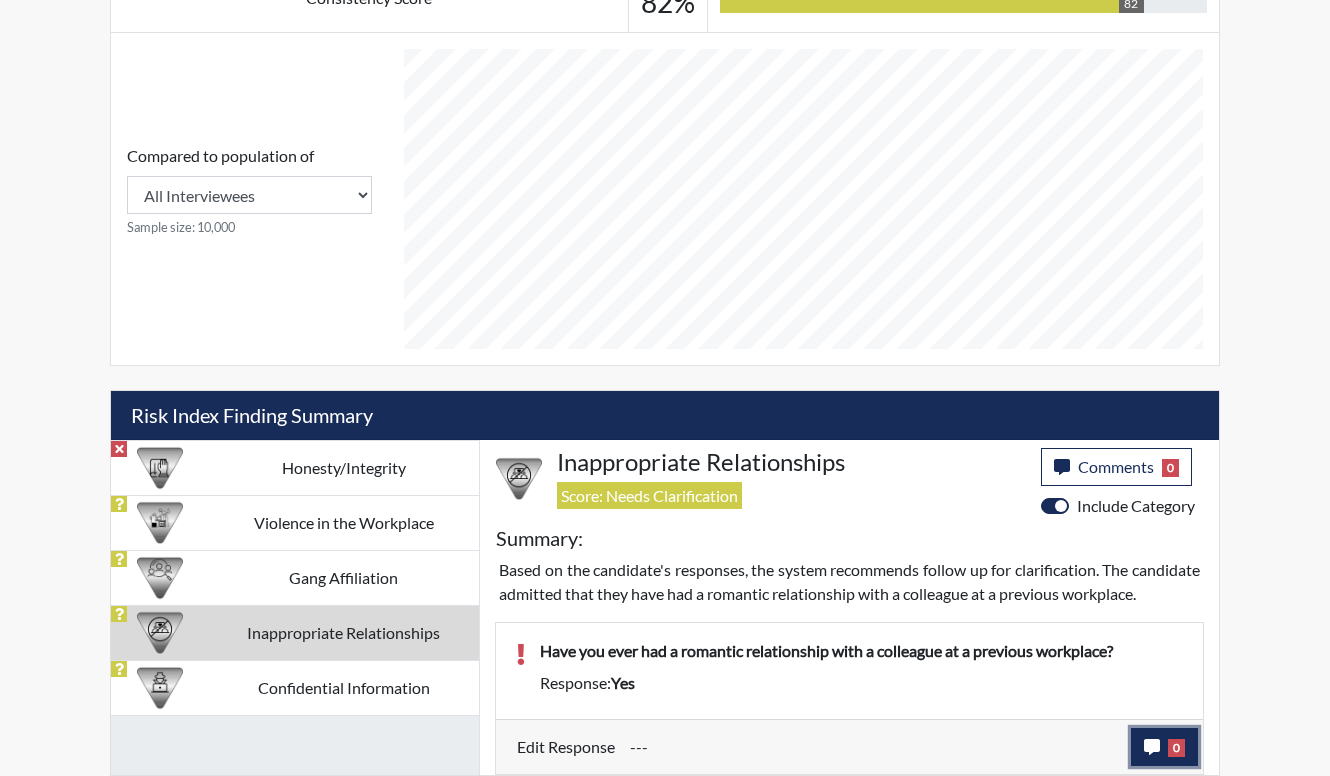 click on "0" at bounding box center (1164, 747) 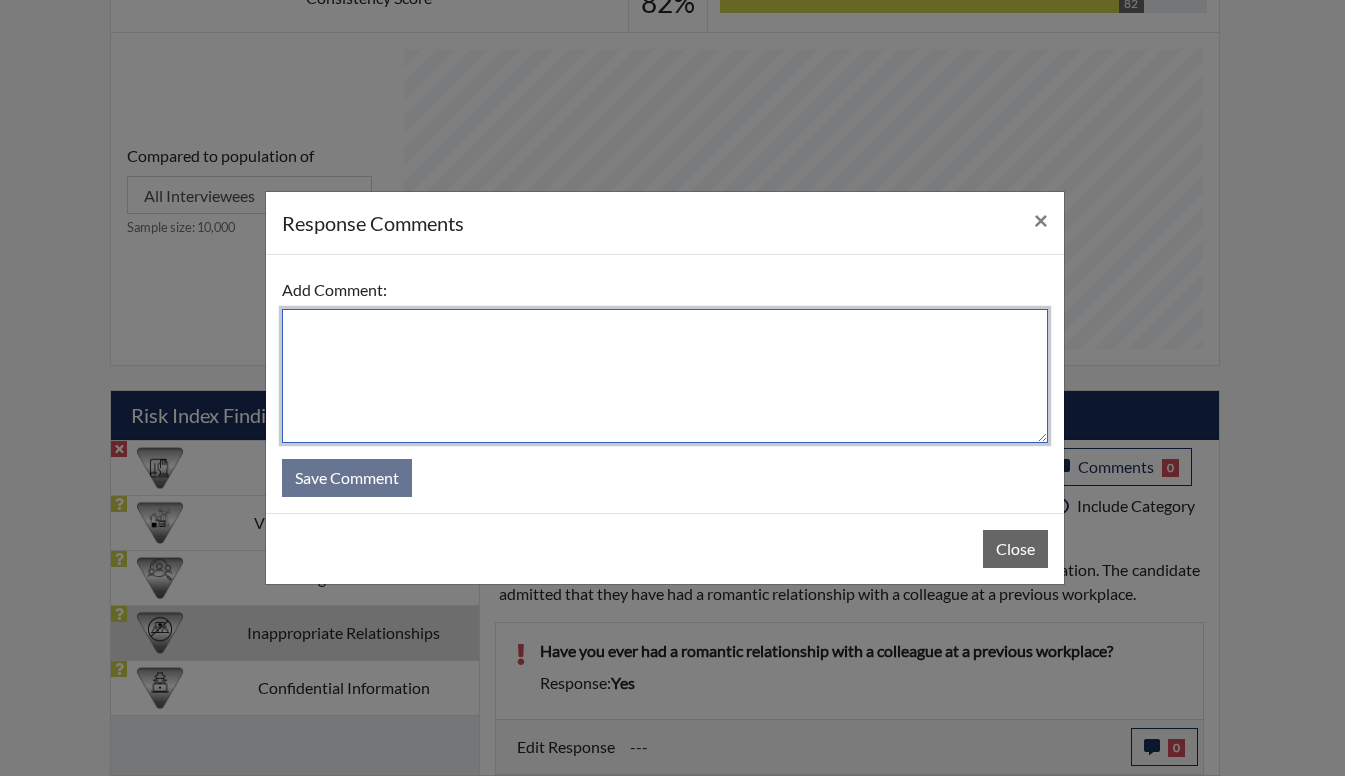 click at bounding box center (665, 376) 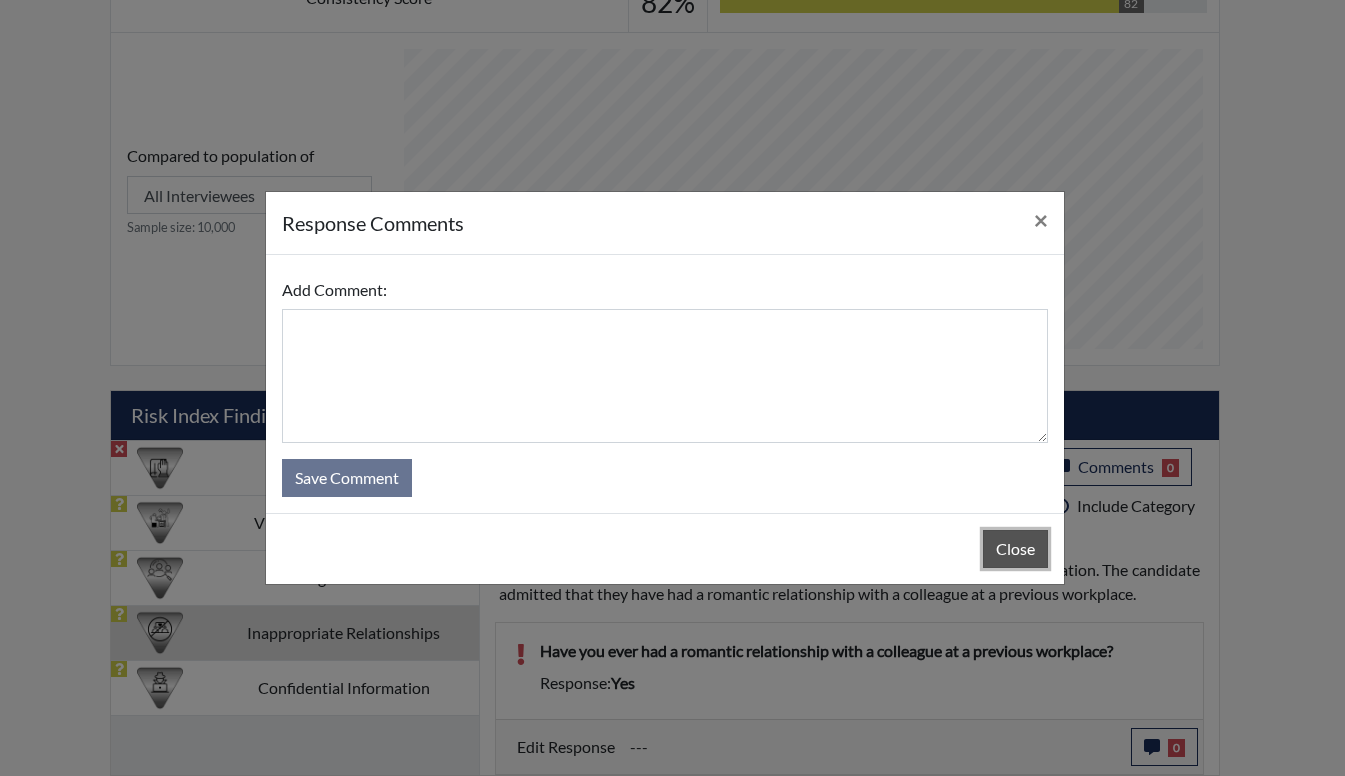 click on "Close" at bounding box center [1015, 549] 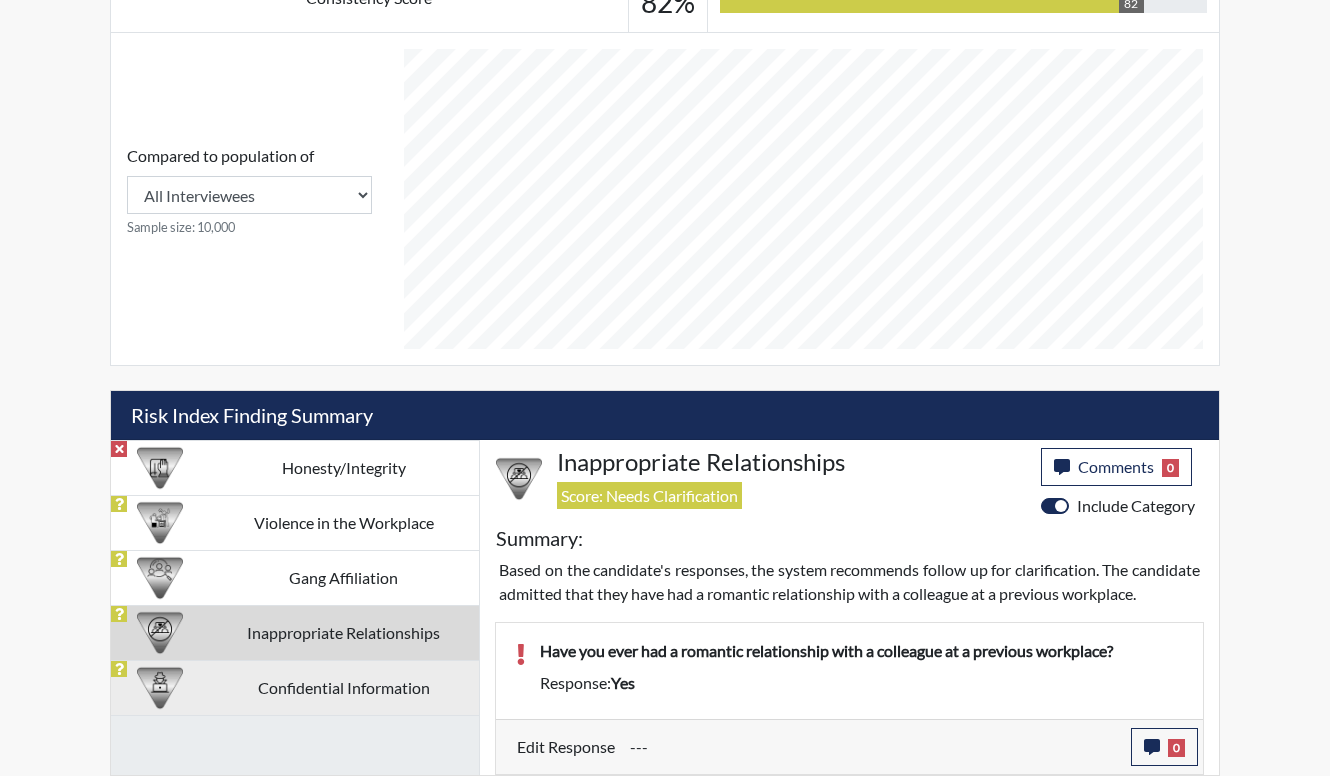click on "Confidential Information" at bounding box center (343, 467) 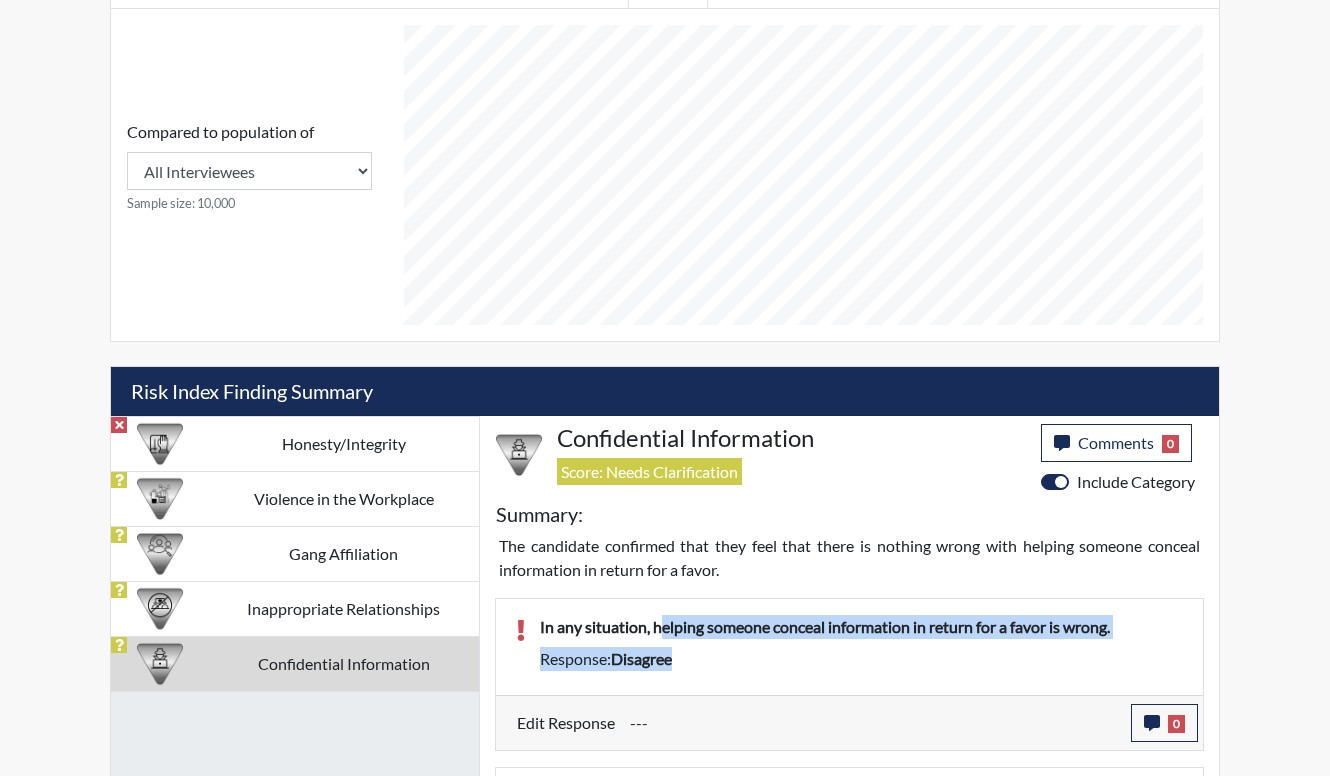 drag, startPoint x: 668, startPoint y: 631, endPoint x: 819, endPoint y: 659, distance: 153.57408 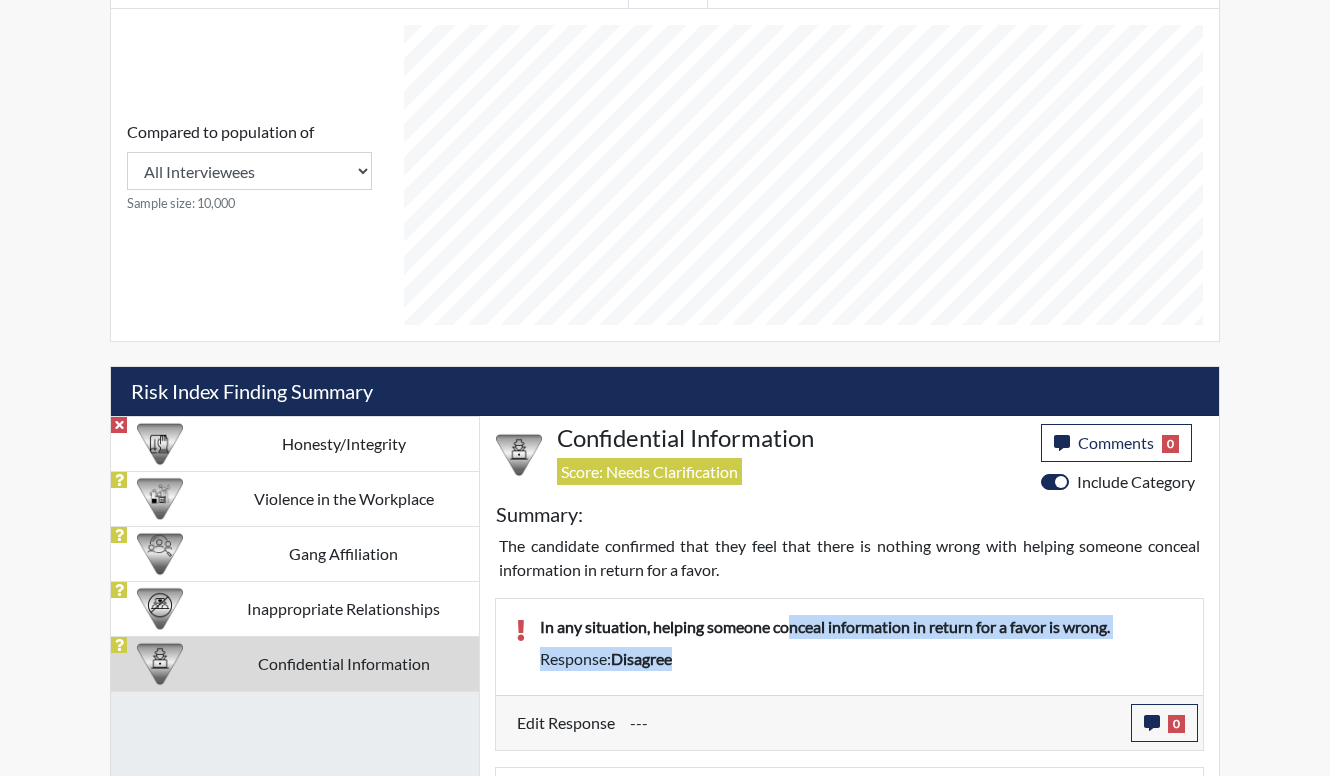 drag, startPoint x: 791, startPoint y: 634, endPoint x: 804, endPoint y: 654, distance: 23.853722 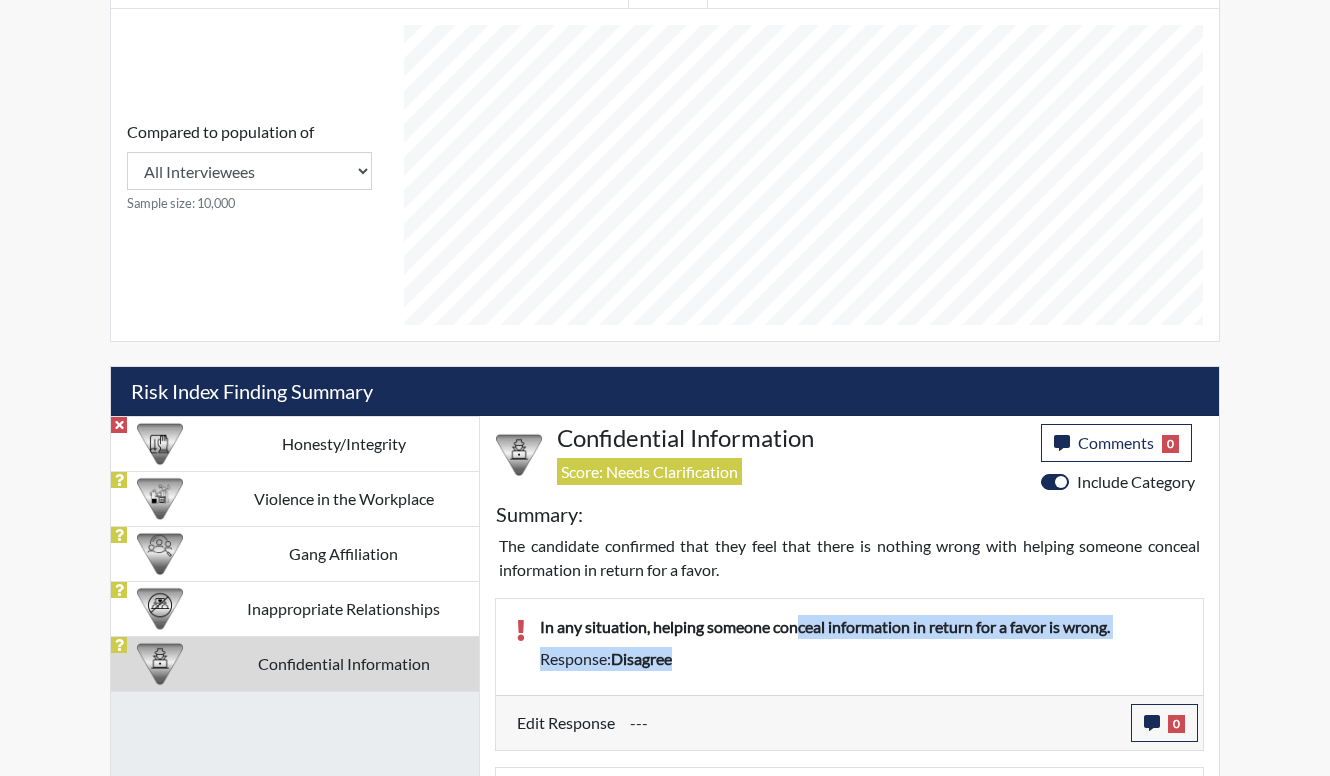 drag, startPoint x: 798, startPoint y: 628, endPoint x: 806, endPoint y: 653, distance: 26.24881 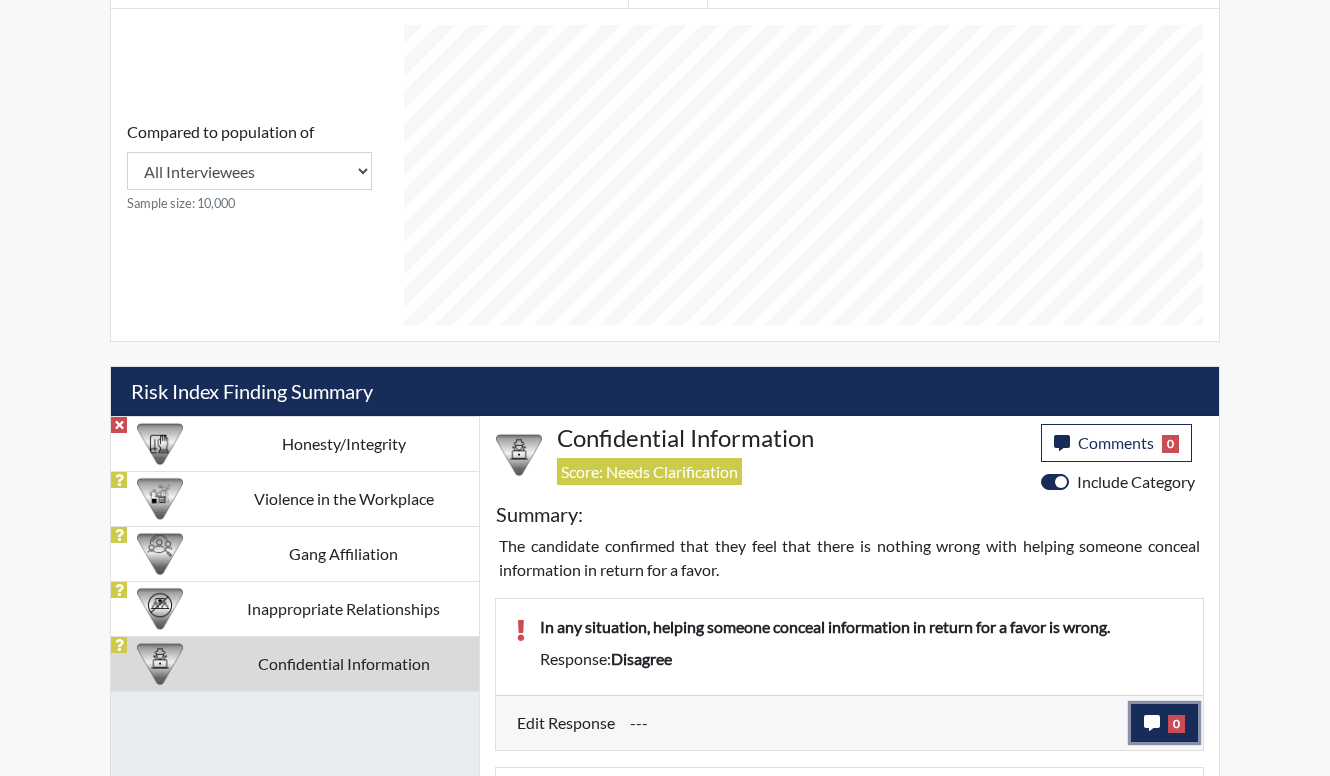 click at bounding box center (1152, 723) 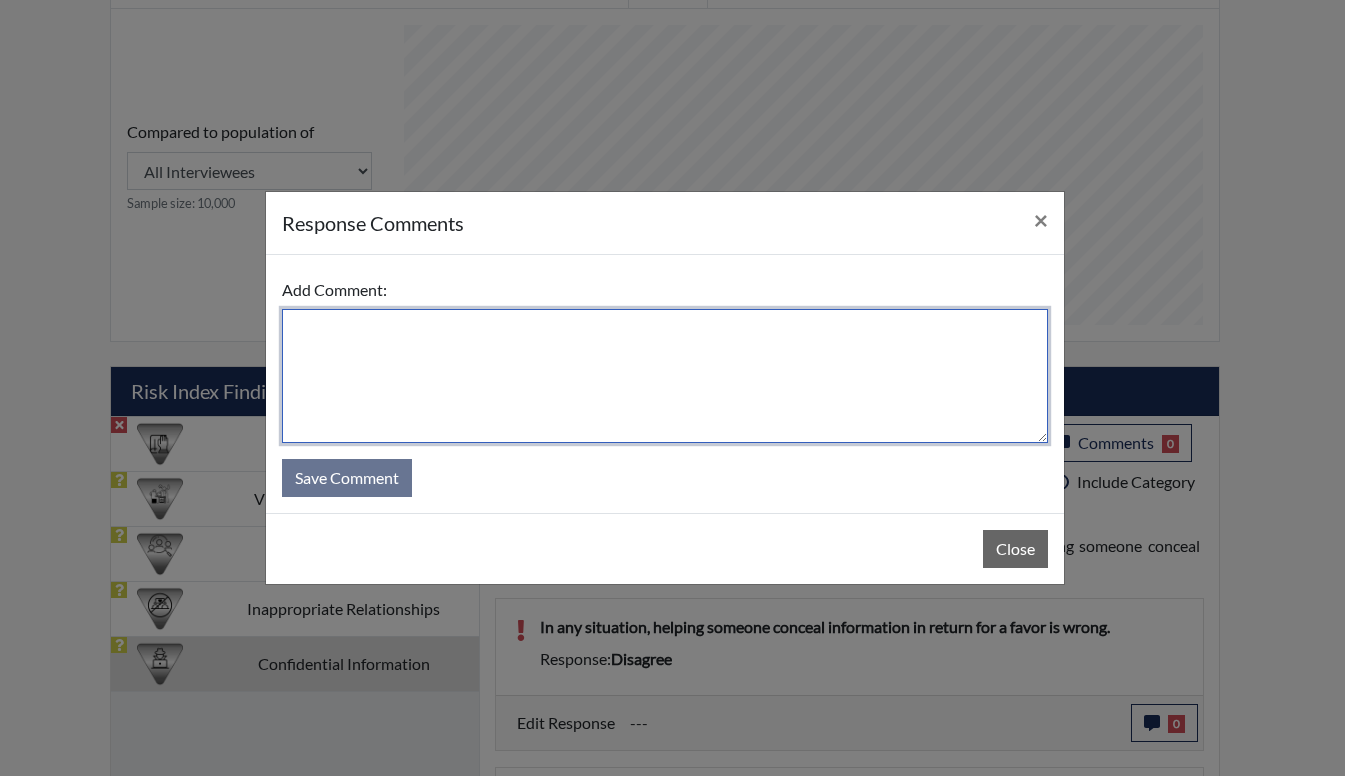 click at bounding box center (665, 376) 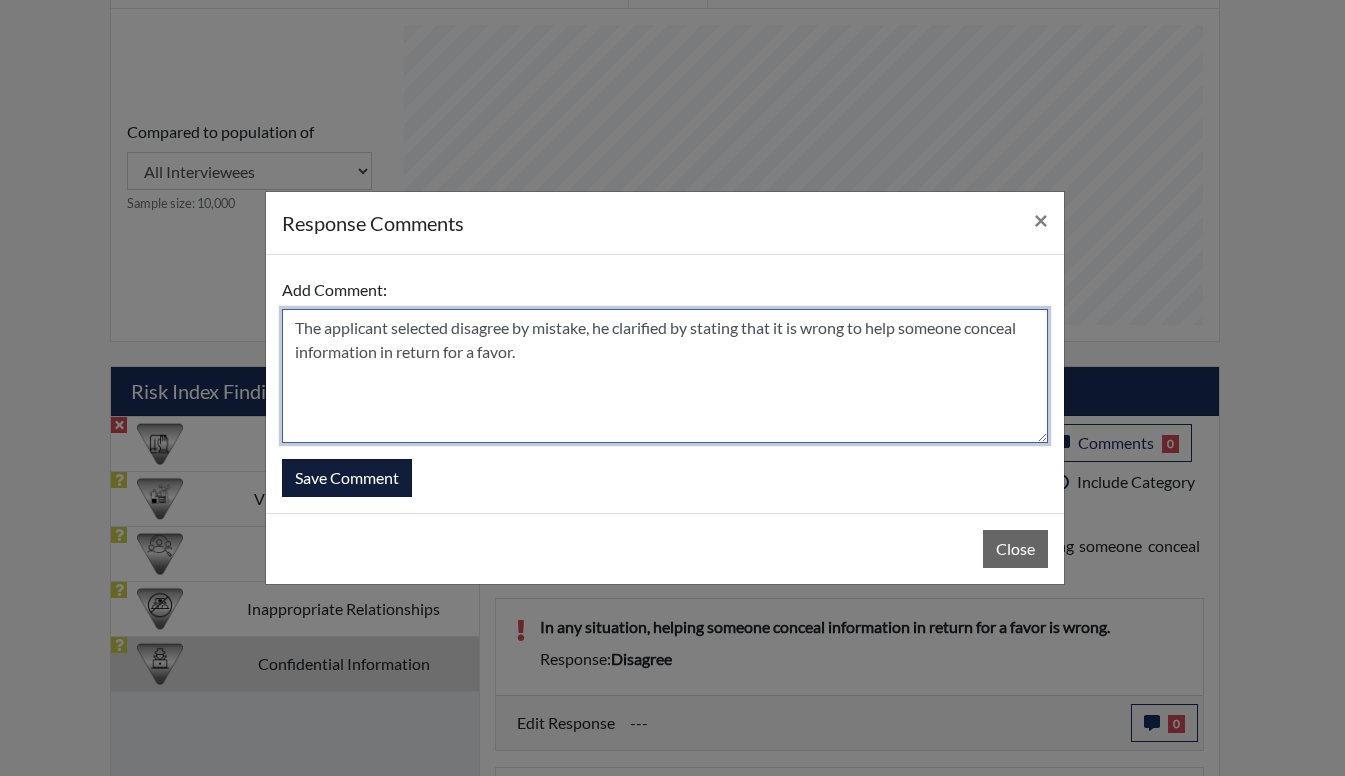 type on "The applicant selected disagree by mistake, he clarified by stating that it is wrong to help someone conceal information in return for a favor." 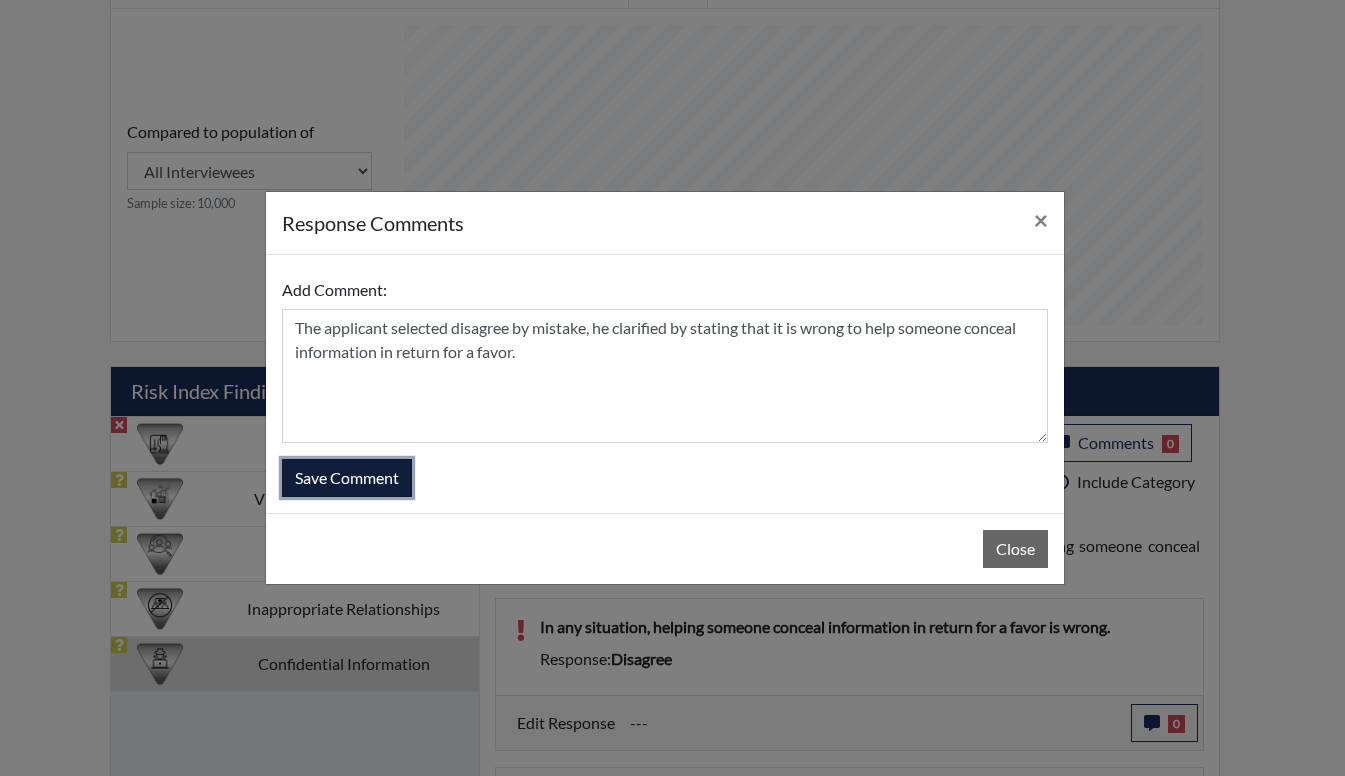 click on "Save Comment" at bounding box center (347, 478) 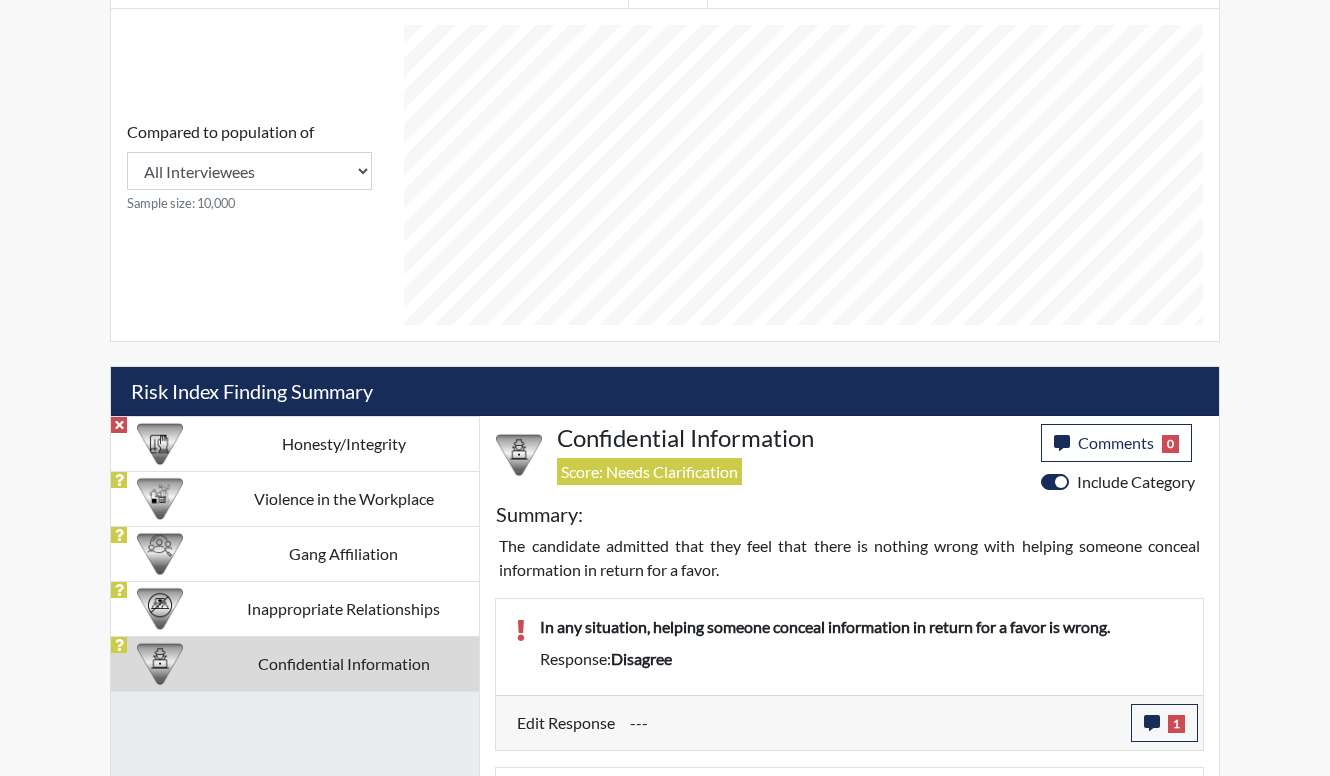 scroll, scrollTop: 999668, scrollLeft: 999169, axis: both 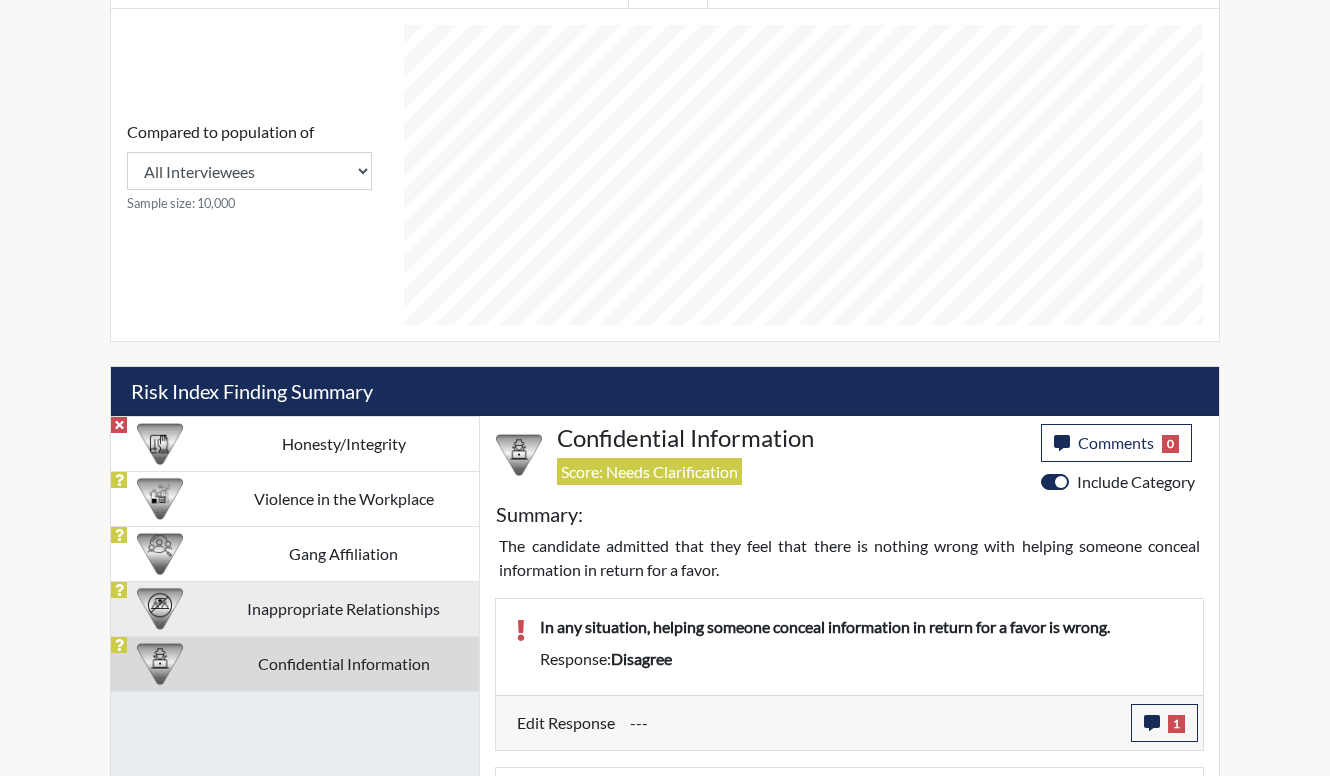 click on "Inappropriate Relationships" at bounding box center (343, 443) 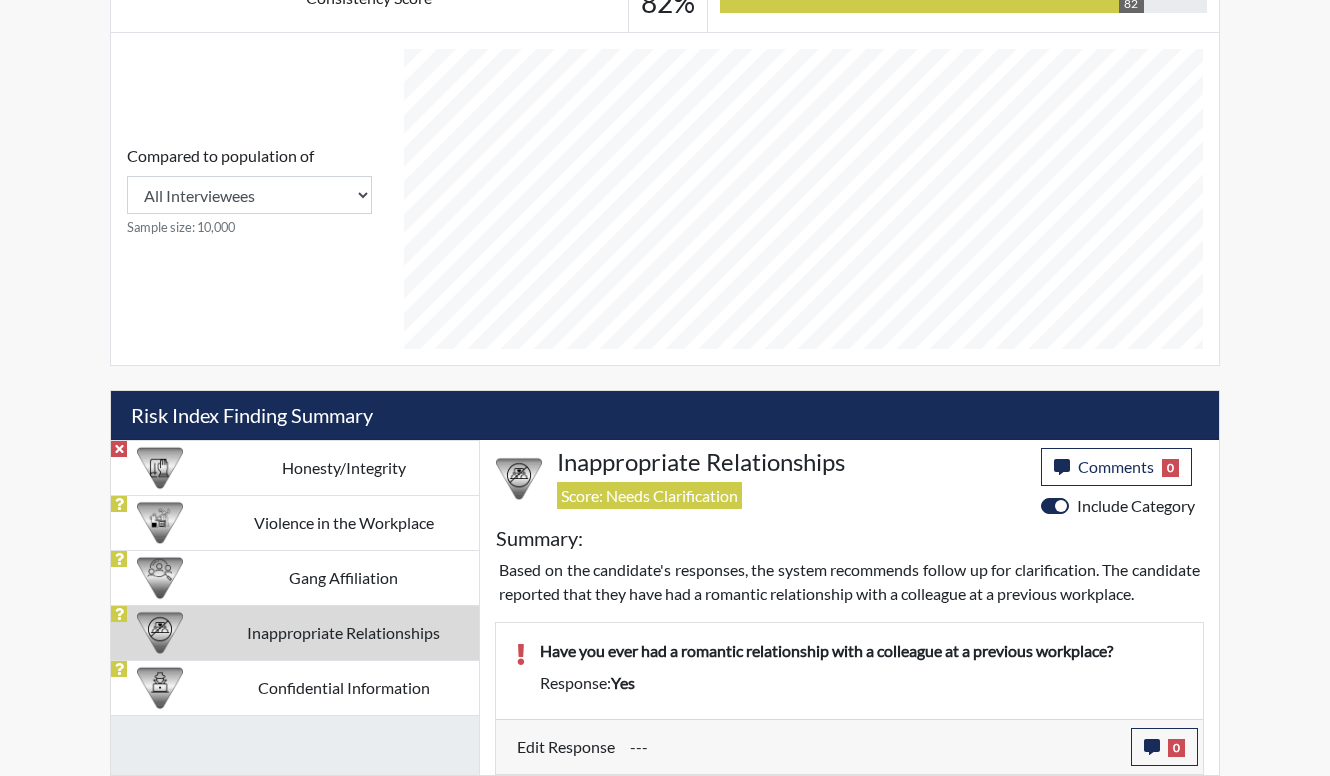click on "Summary:" at bounding box center (849, 542) 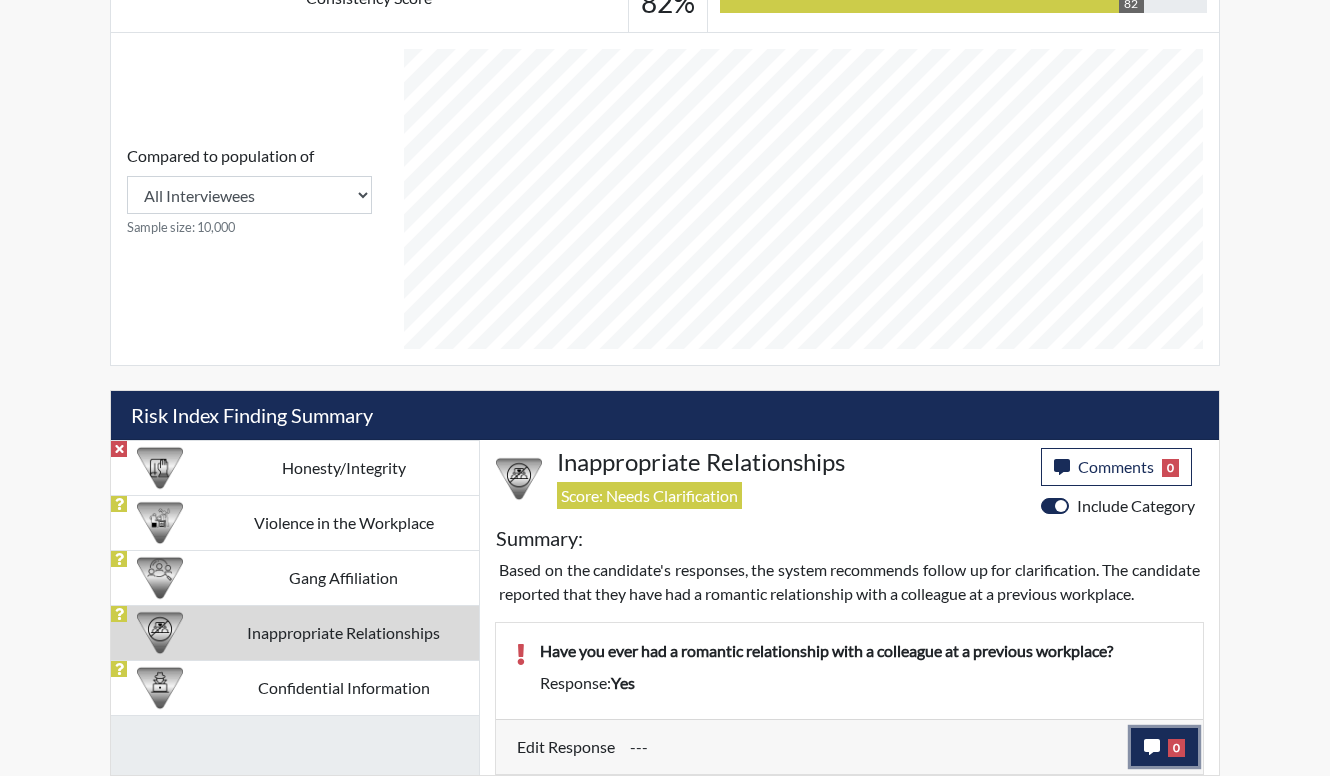 click at bounding box center (1152, 747) 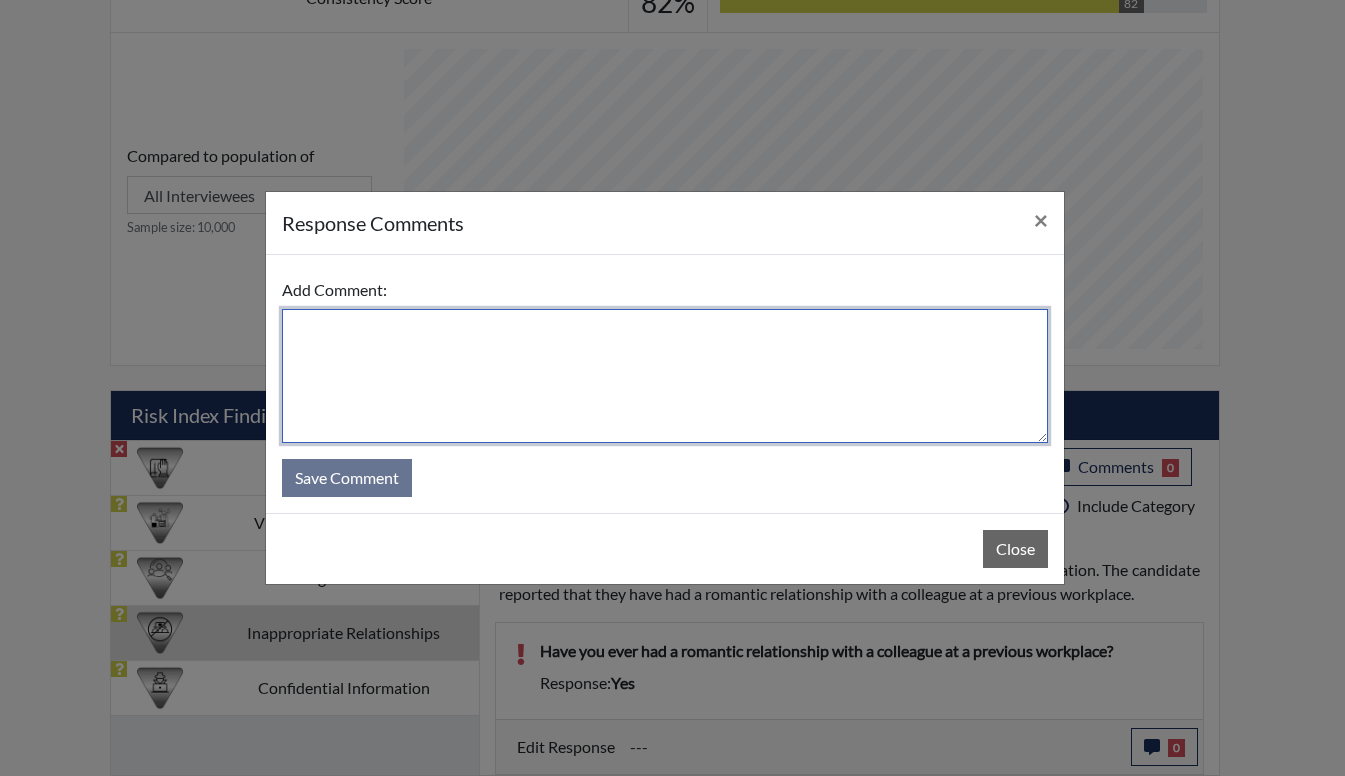 click at bounding box center [665, 376] 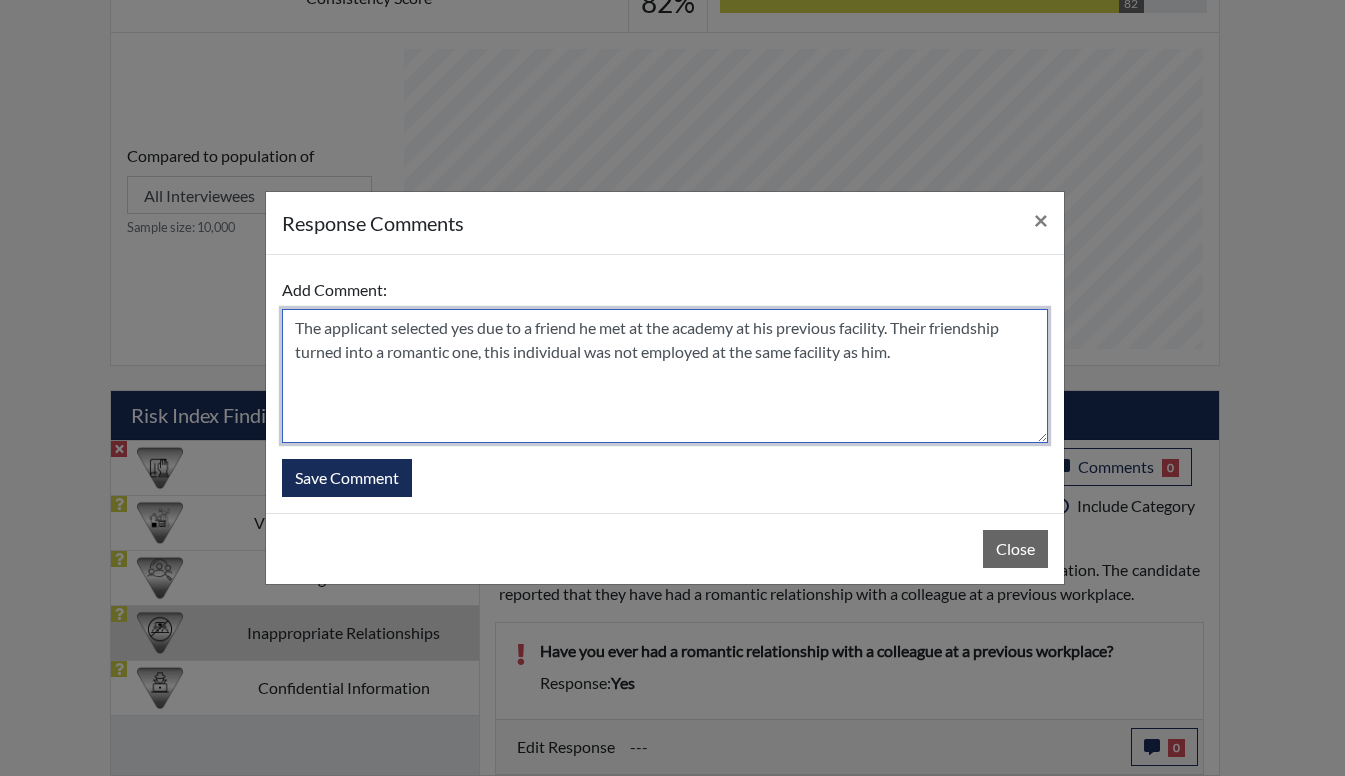 drag, startPoint x: 583, startPoint y: 354, endPoint x: 515, endPoint y: 349, distance: 68.18358 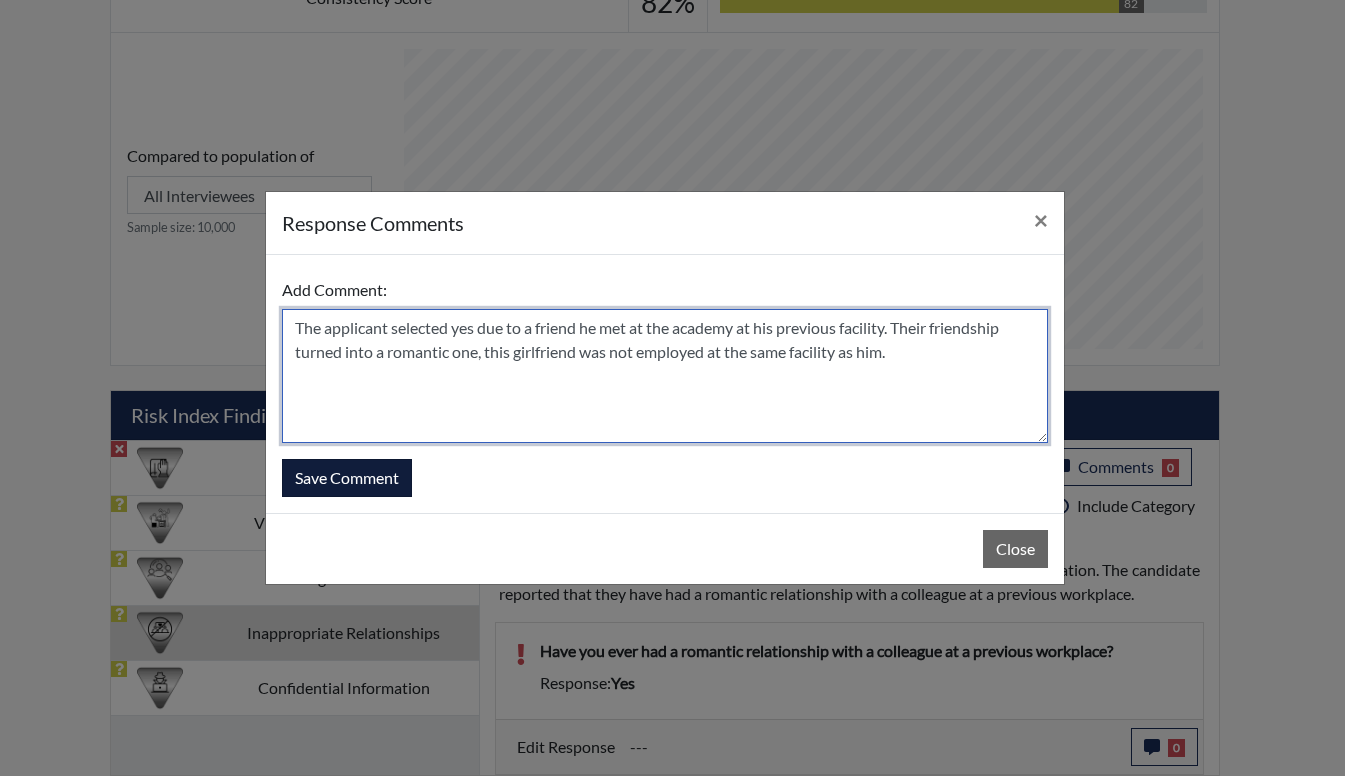 type on "The applicant selected yes due to a friend he met at the academy at his previous facility. Their friendship turned into a romantic one, this girlfriend was not employed at the same facility as him." 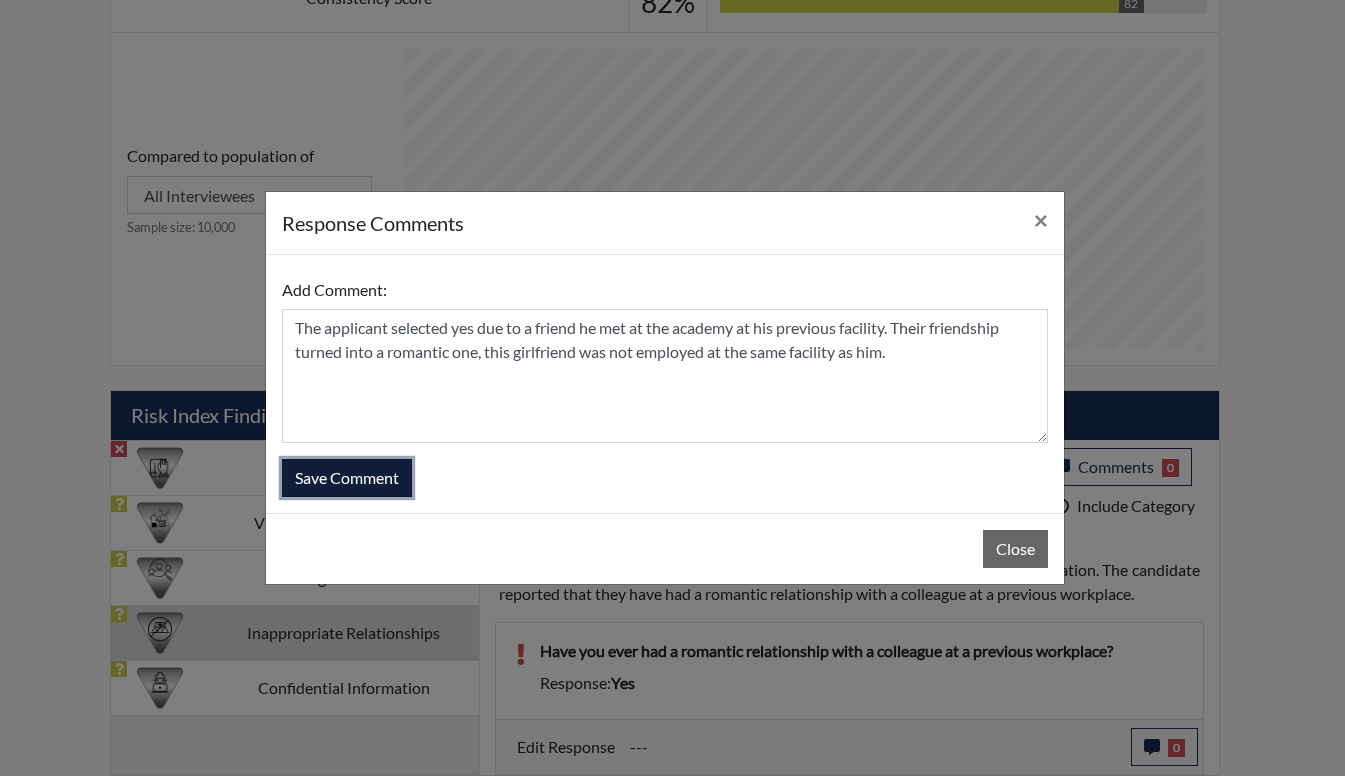 click on "Save Comment" at bounding box center (347, 478) 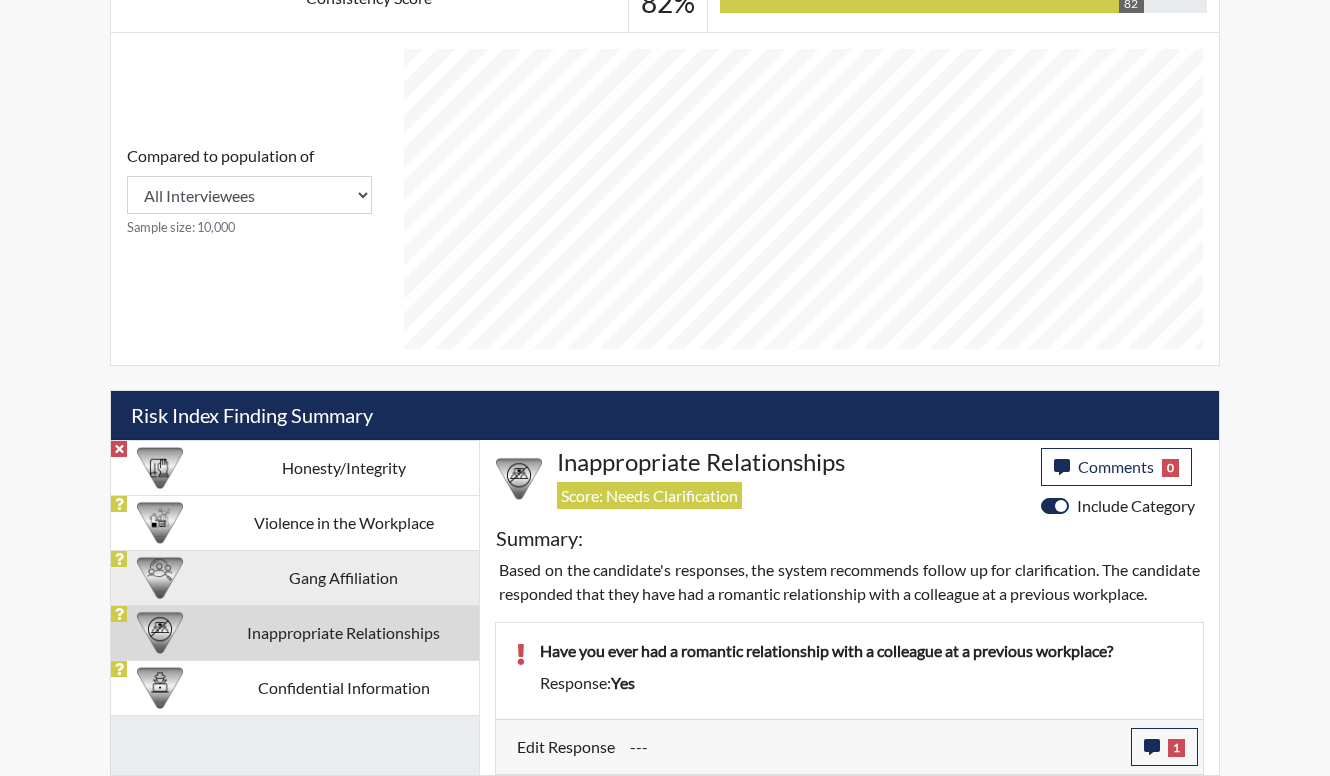 scroll, scrollTop: 999668, scrollLeft: 999169, axis: both 